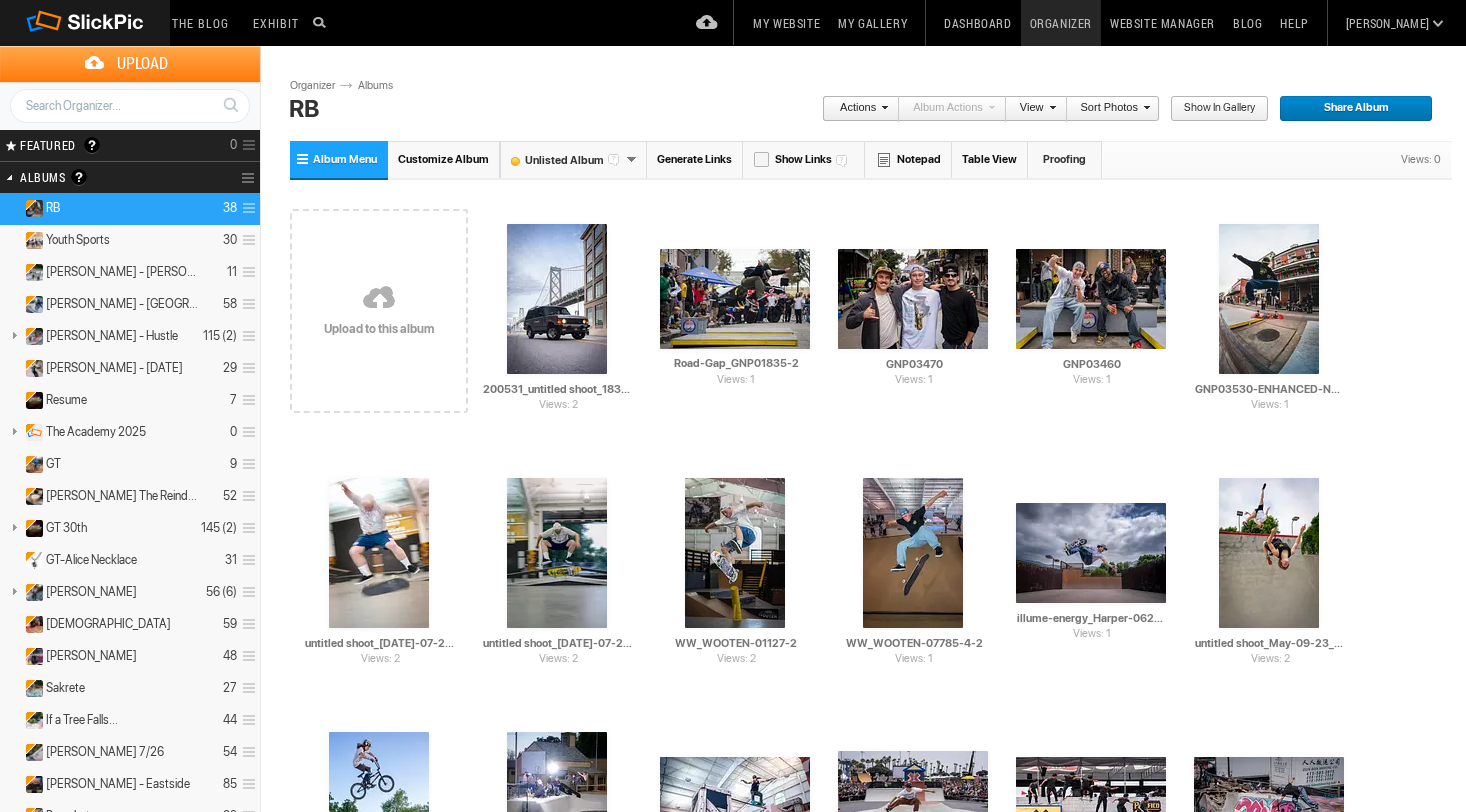 scroll, scrollTop: 0, scrollLeft: 0, axis: both 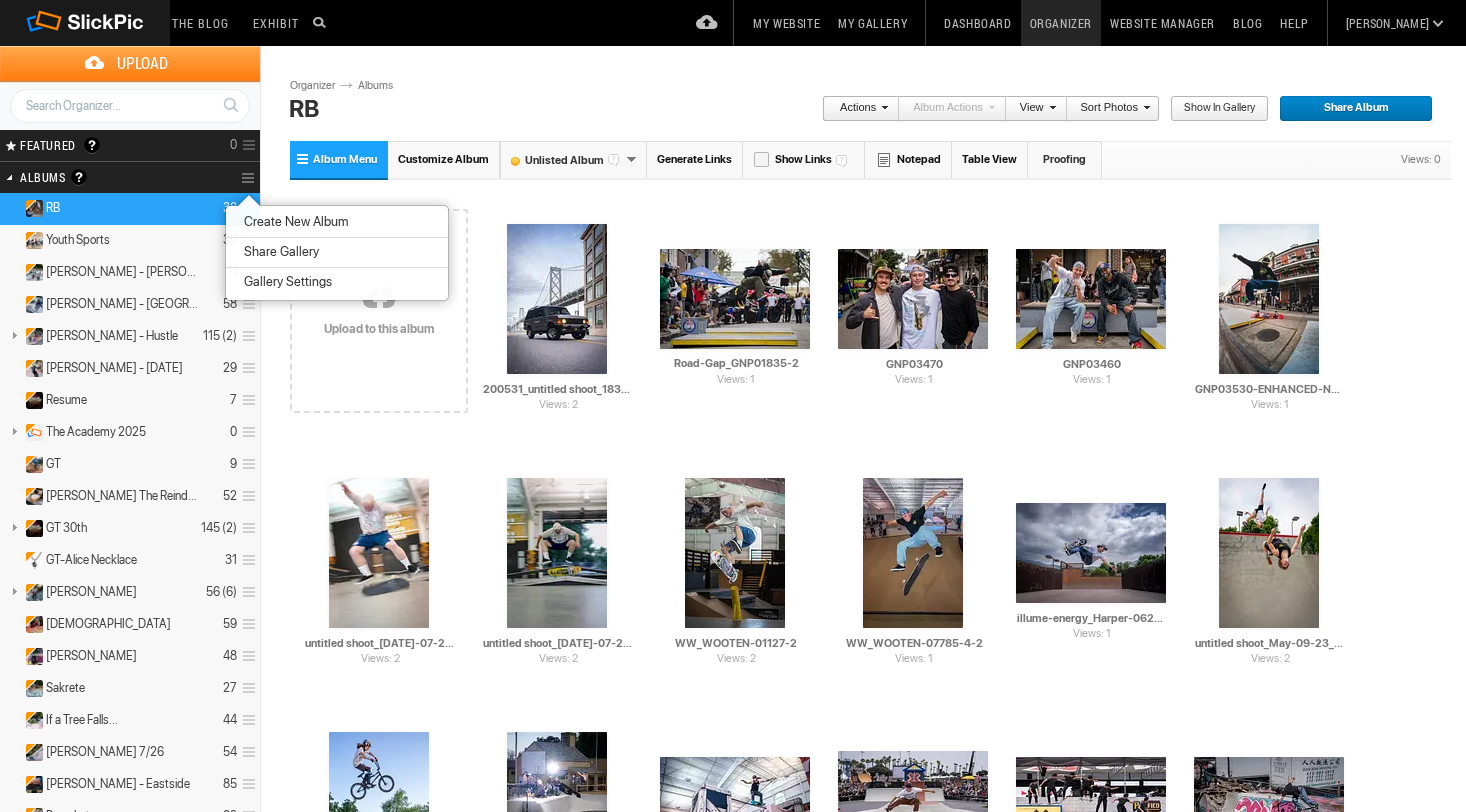 click on "Create New Album" at bounding box center (293, 222) 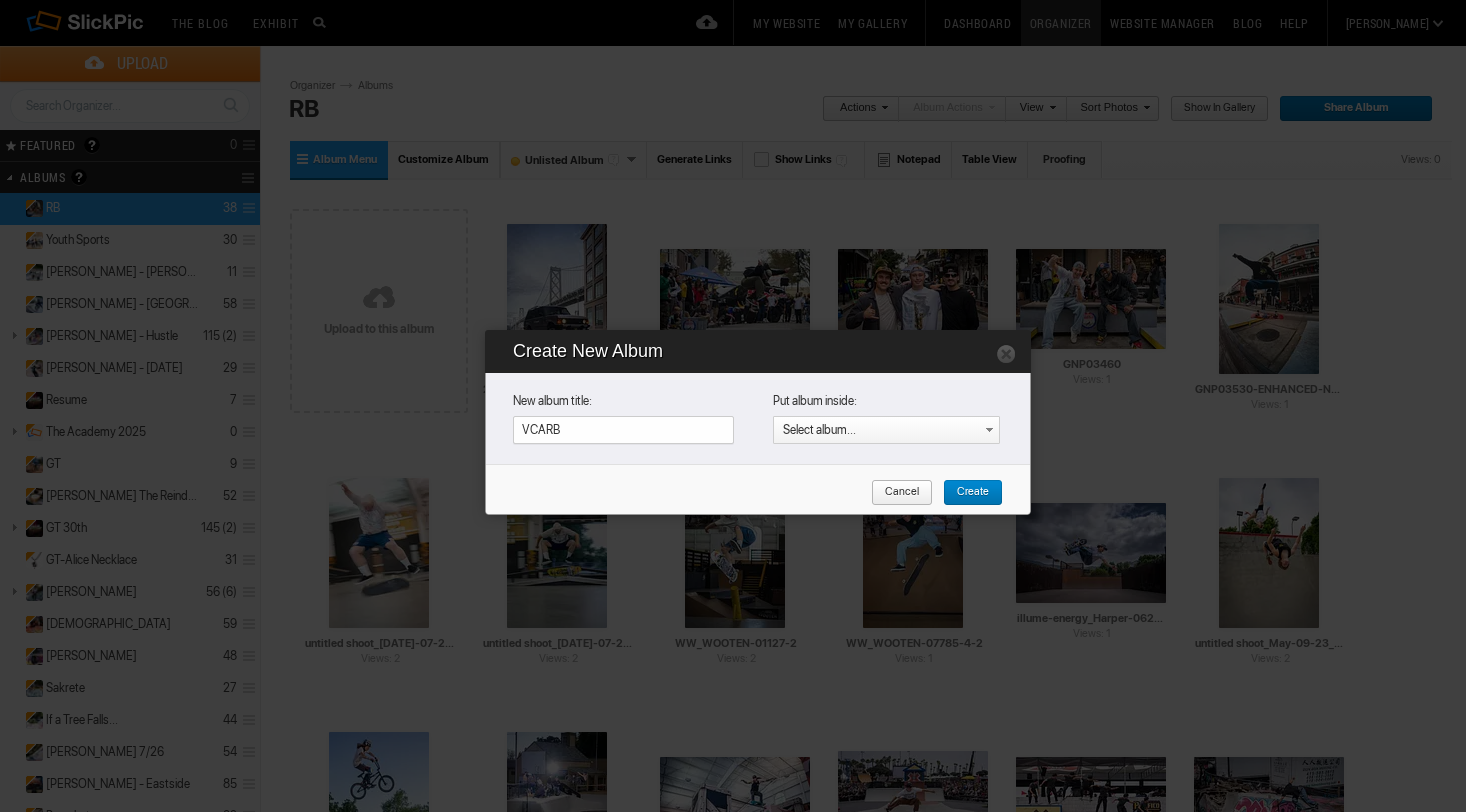 type on "VCARB" 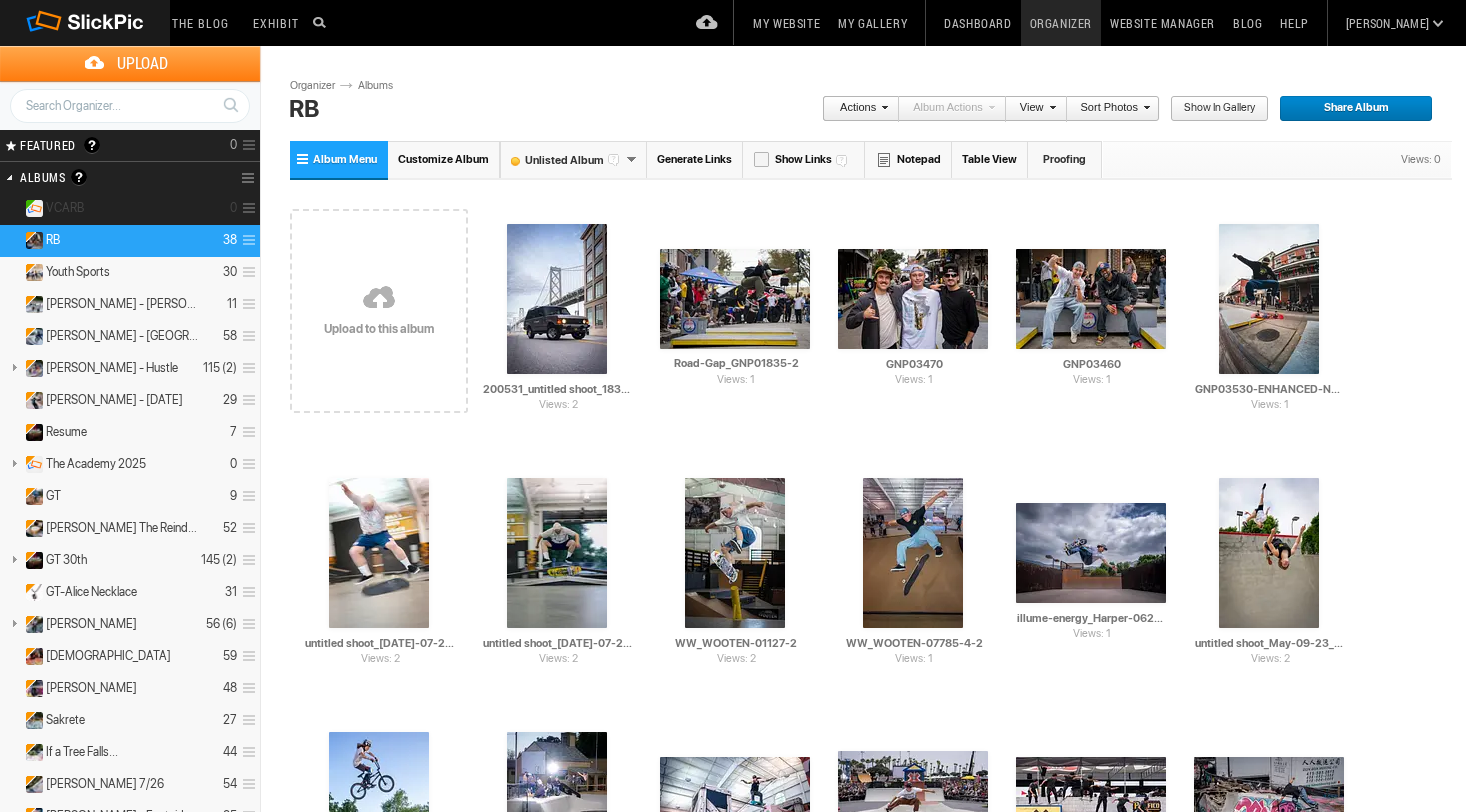 click on "VCARB
0" at bounding box center (130, 209) 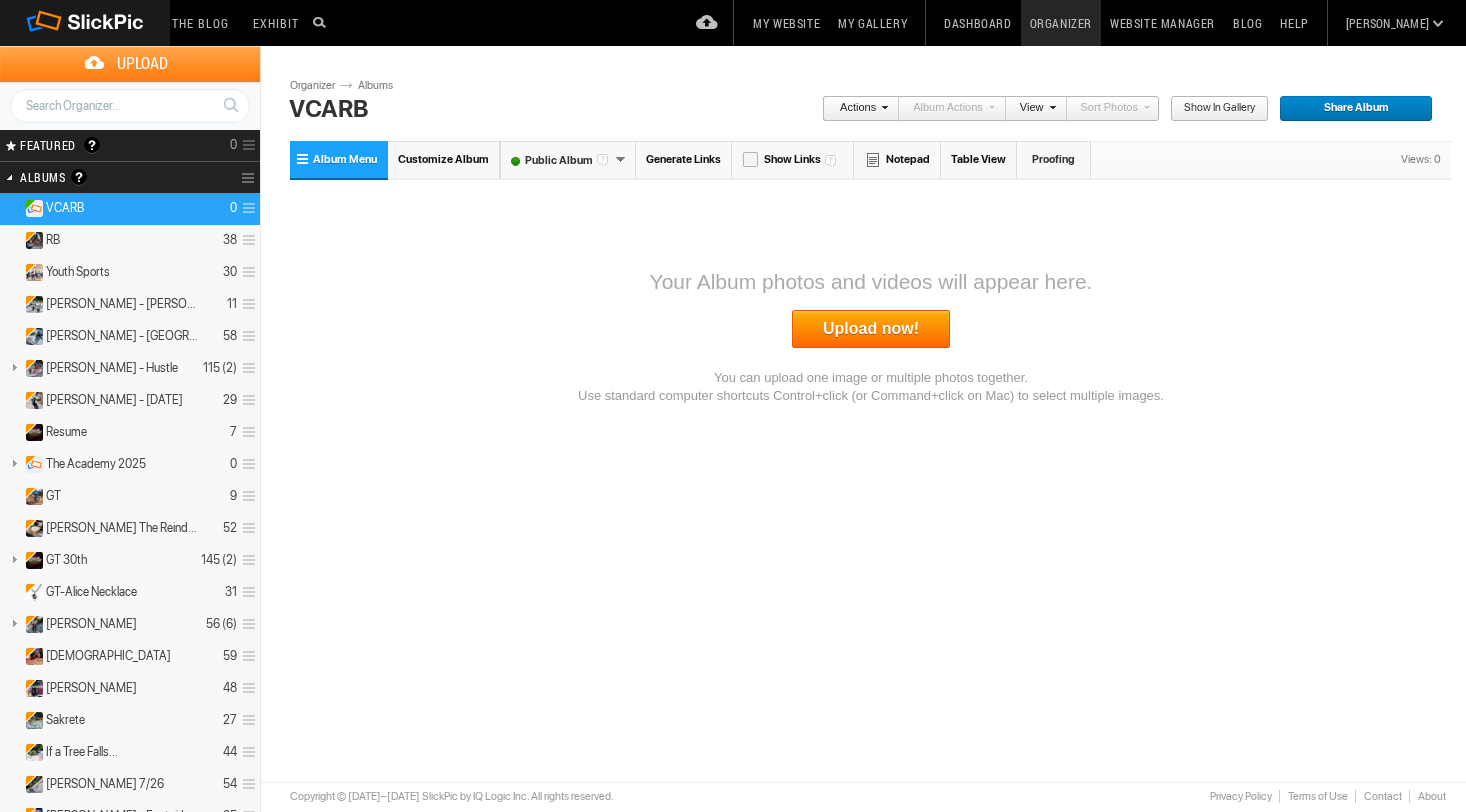 scroll, scrollTop: 0, scrollLeft: 0, axis: both 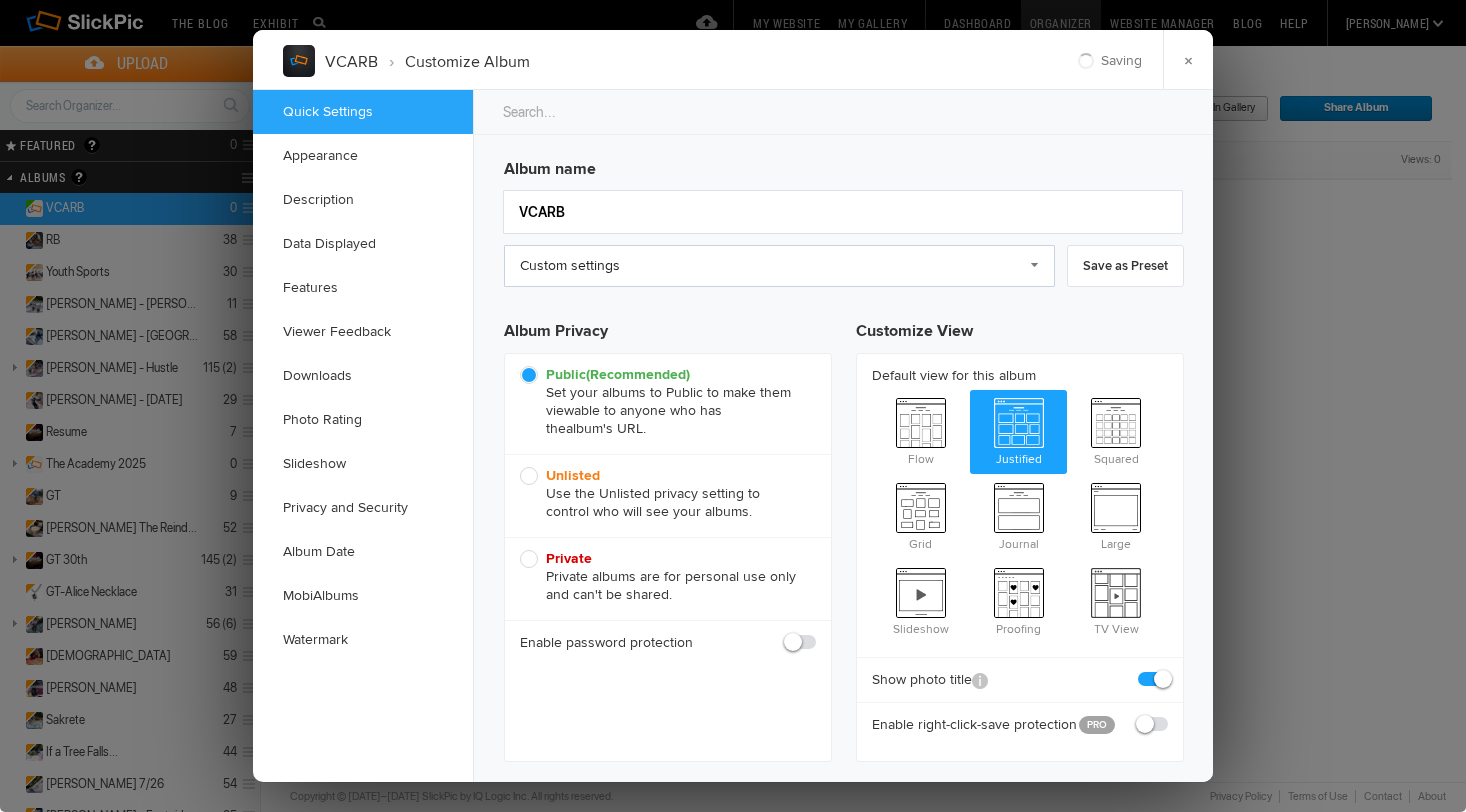 click on "Custom settings" 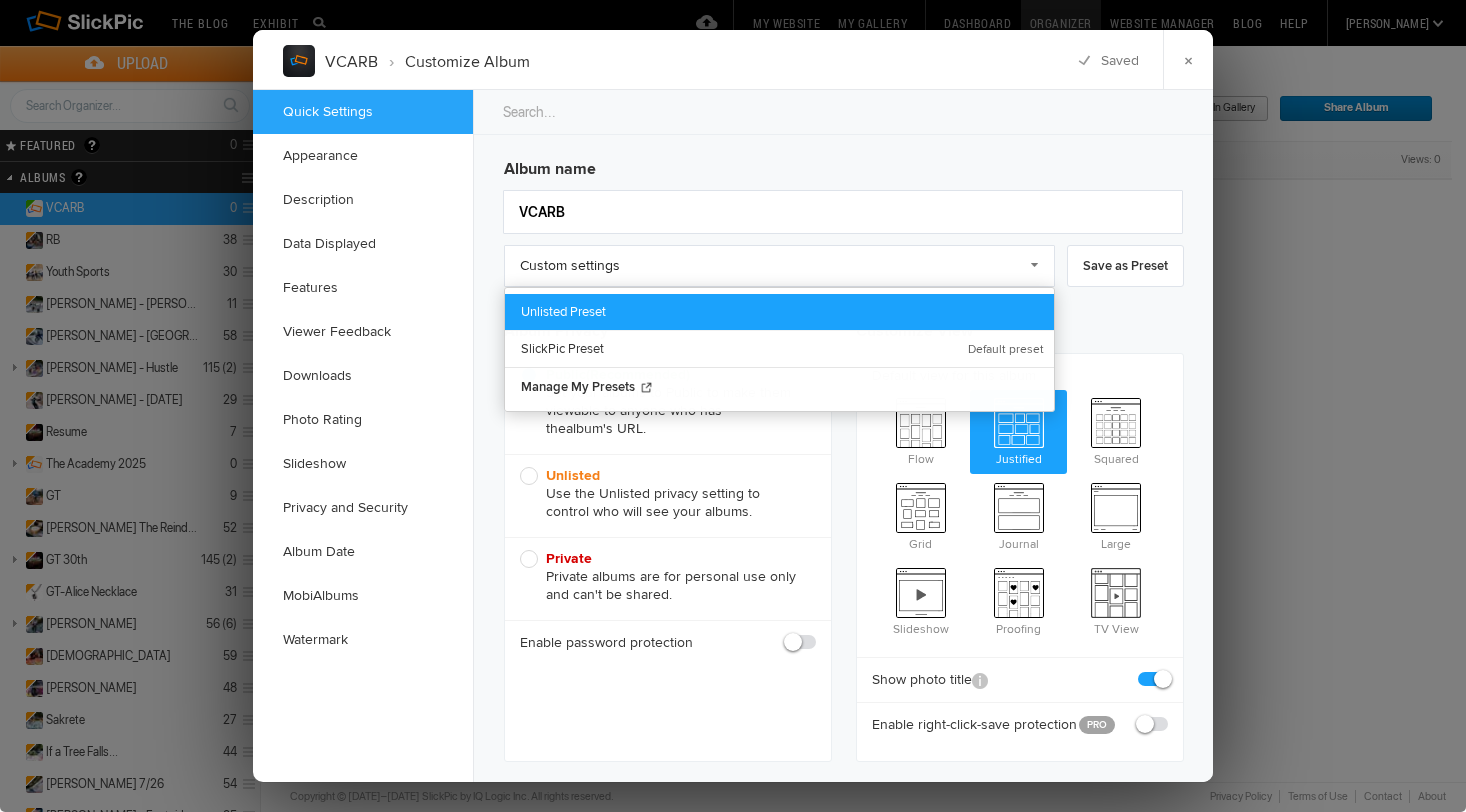 click on "Unlisted Preset" 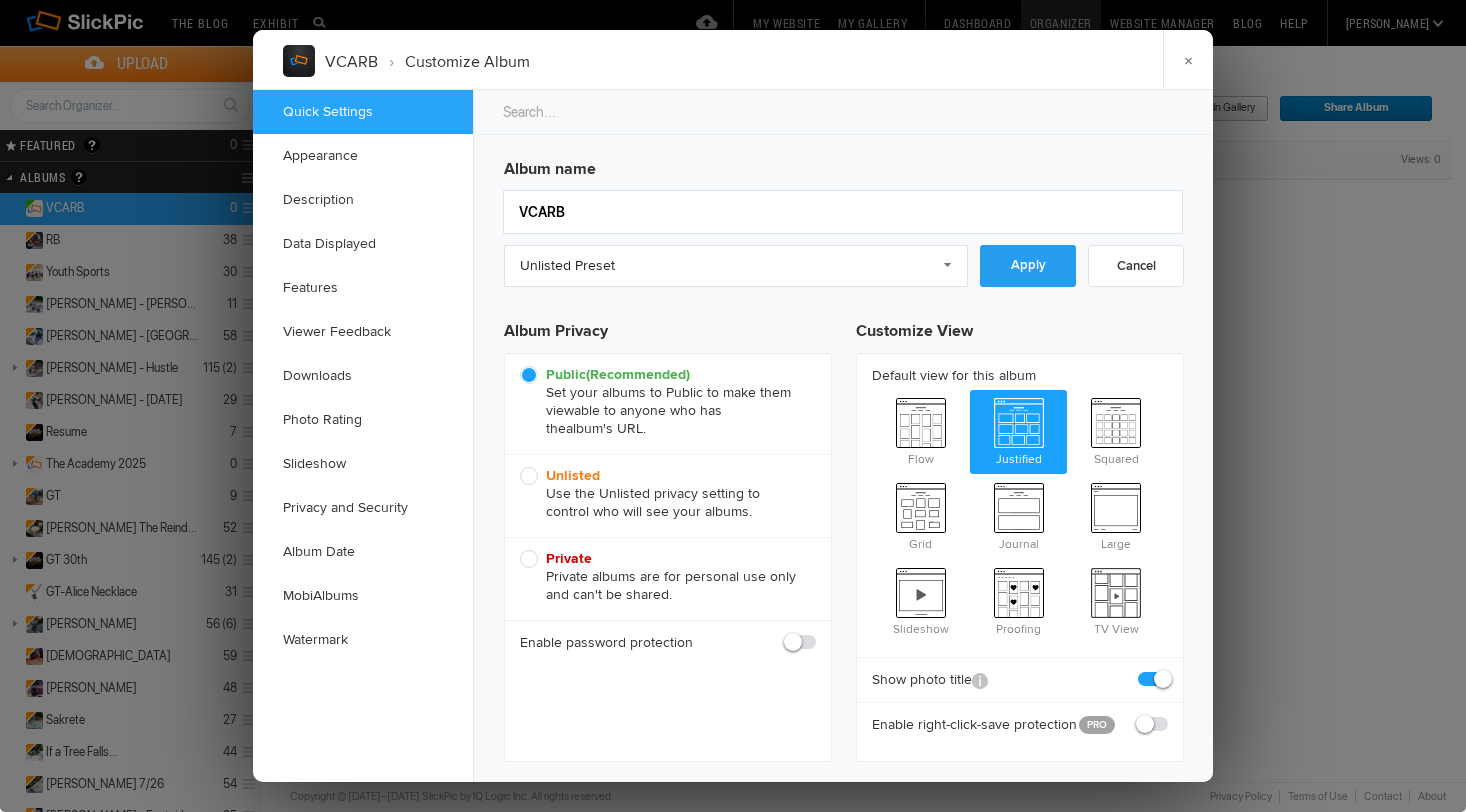 click on "Apply" 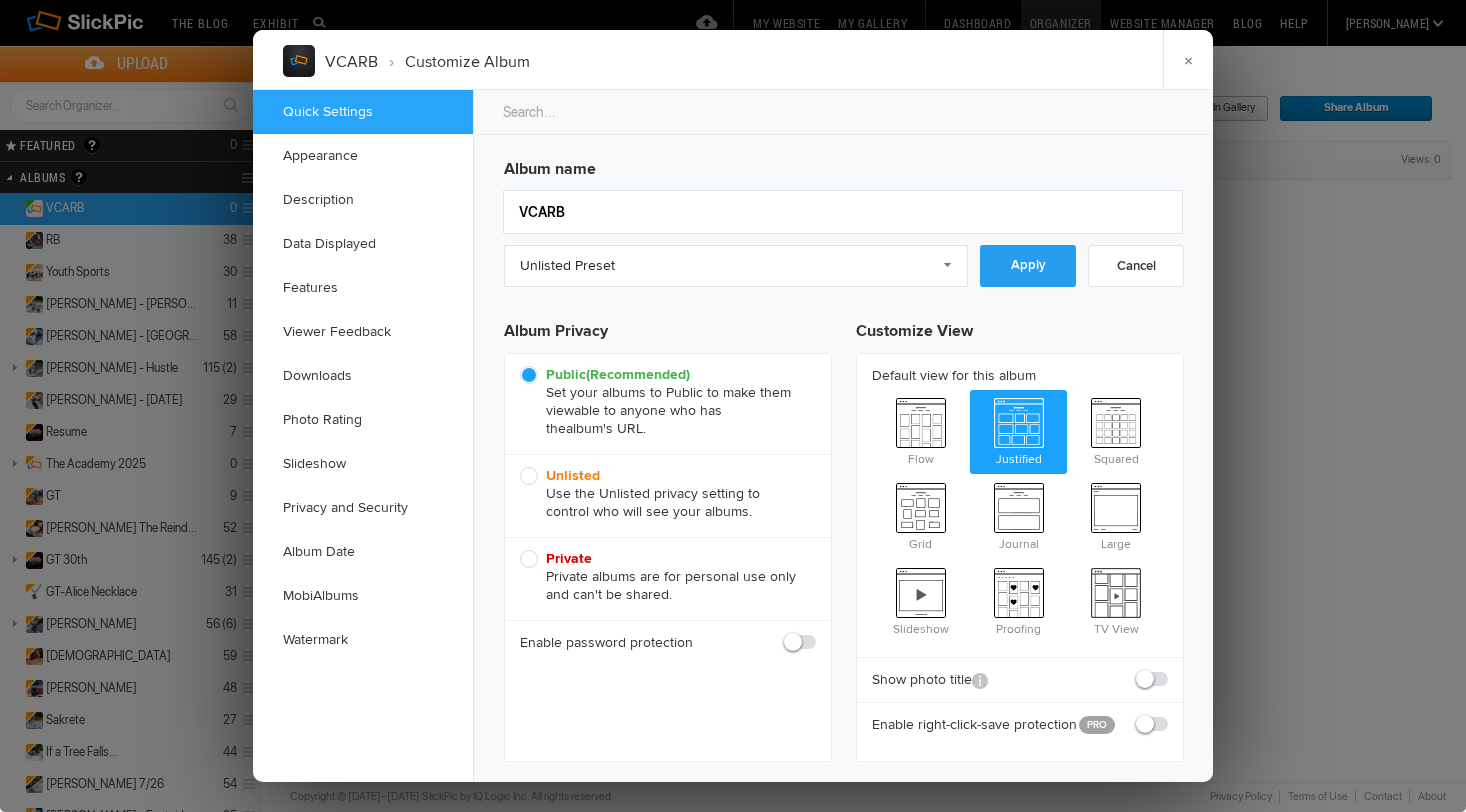 radio on "false" 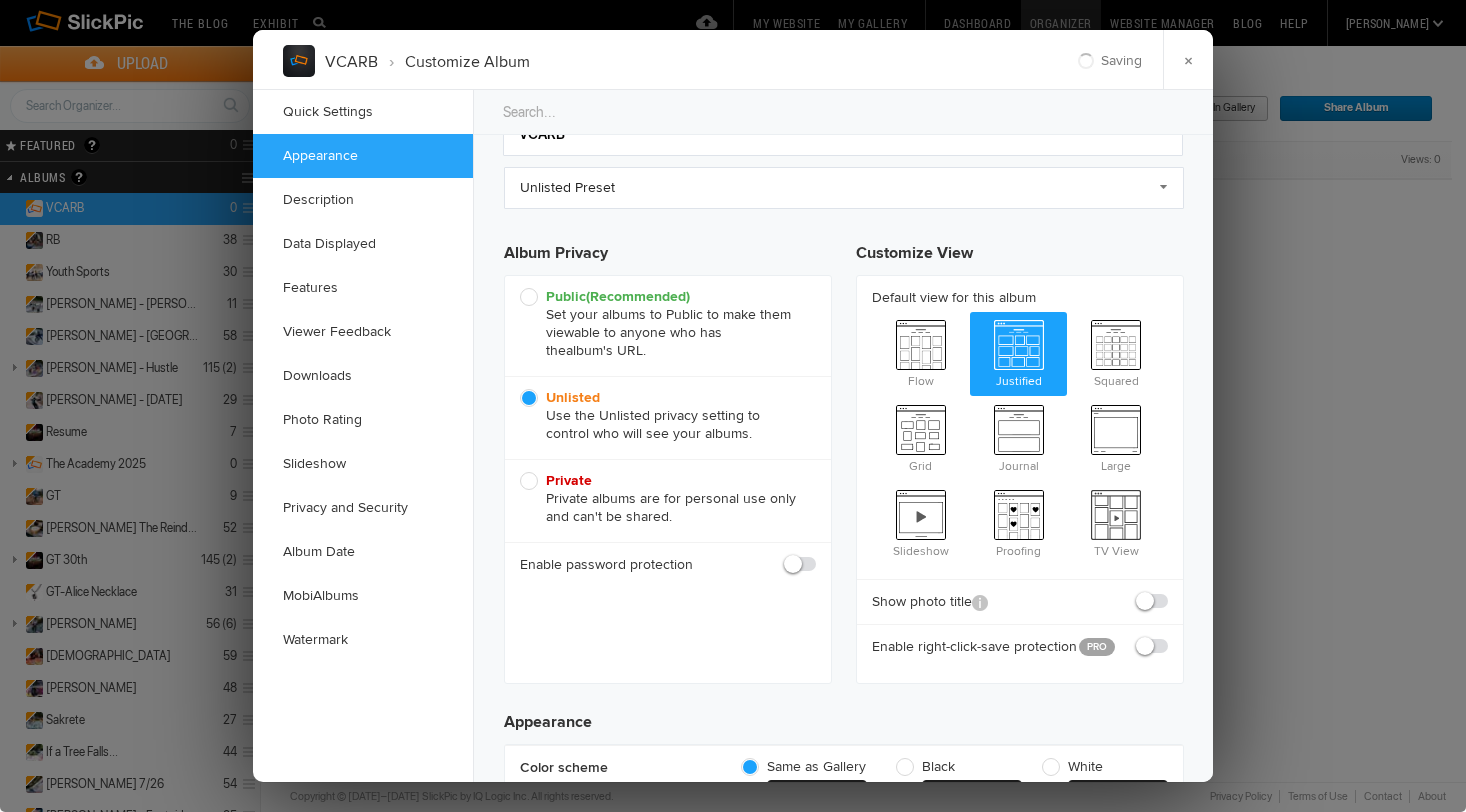 scroll, scrollTop: 81, scrollLeft: 0, axis: vertical 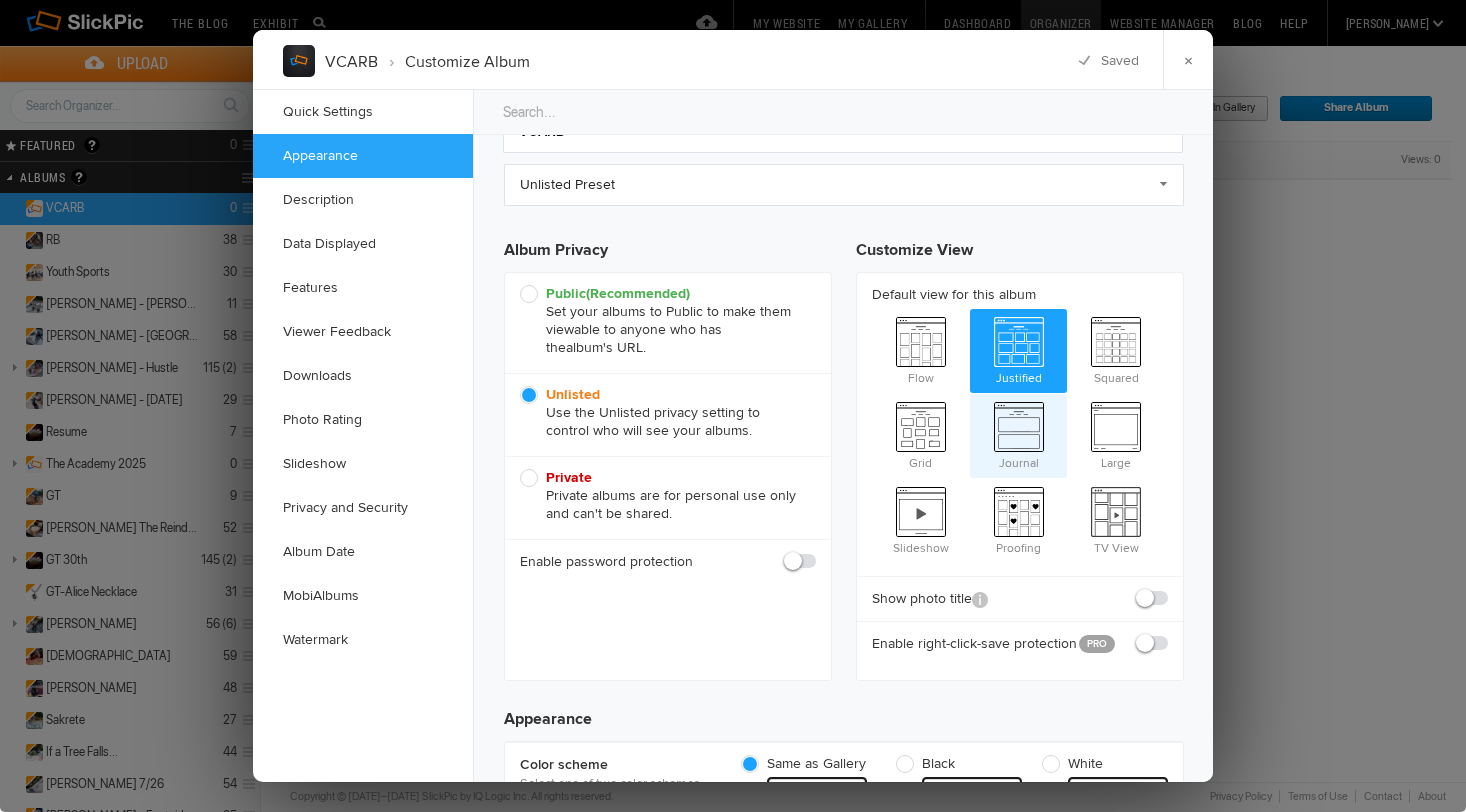 click on "Journal" 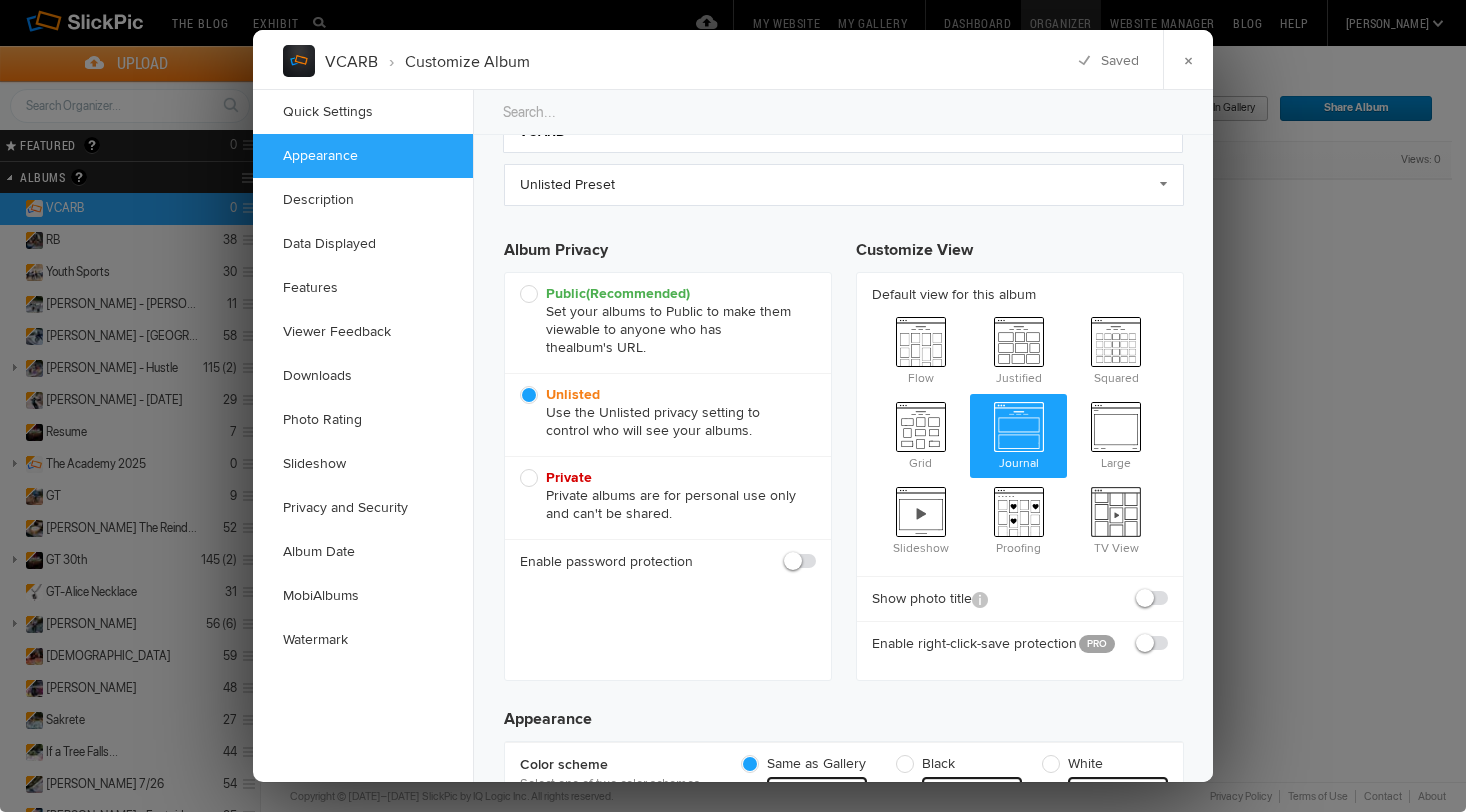 radio on "false" 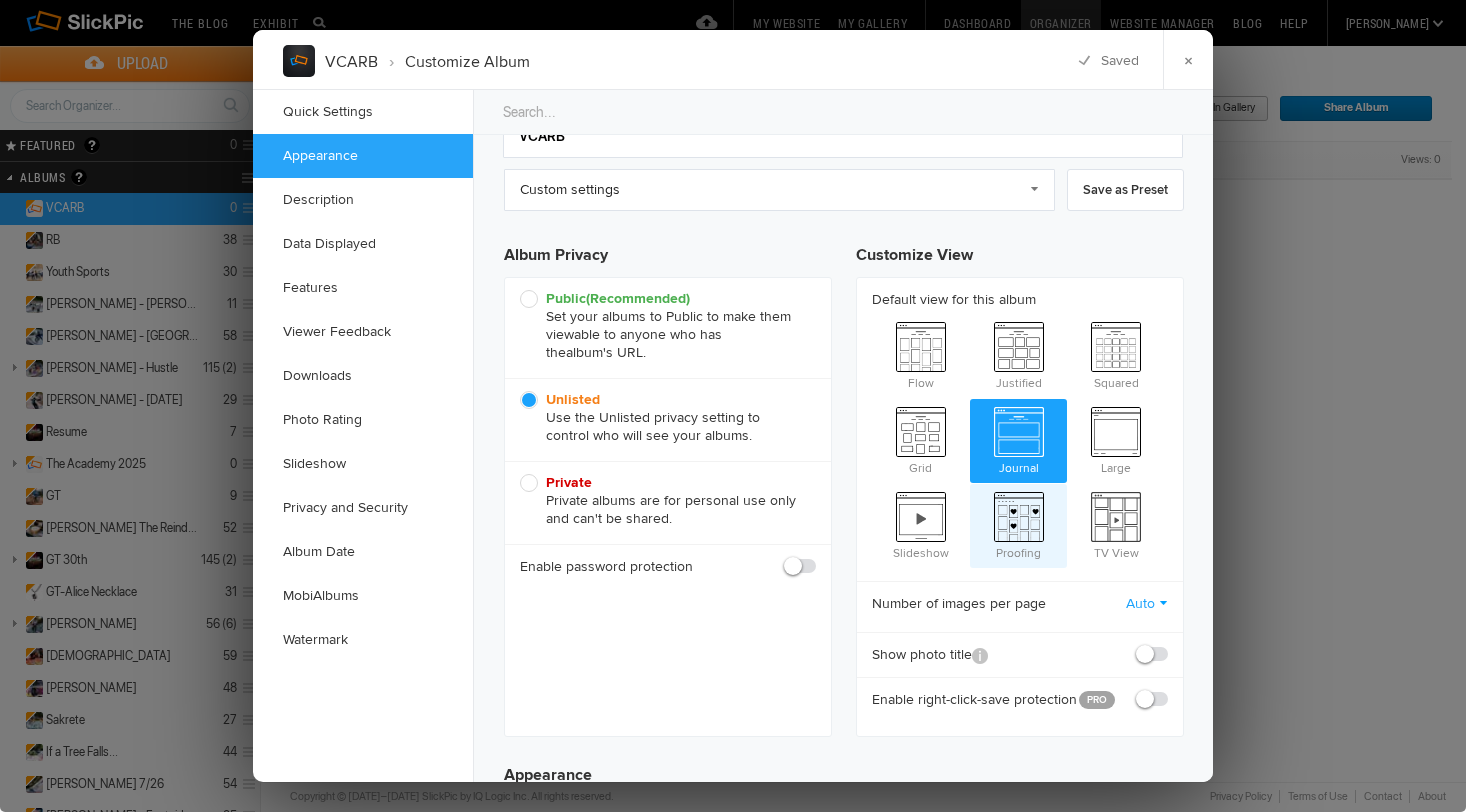 scroll, scrollTop: 50, scrollLeft: 0, axis: vertical 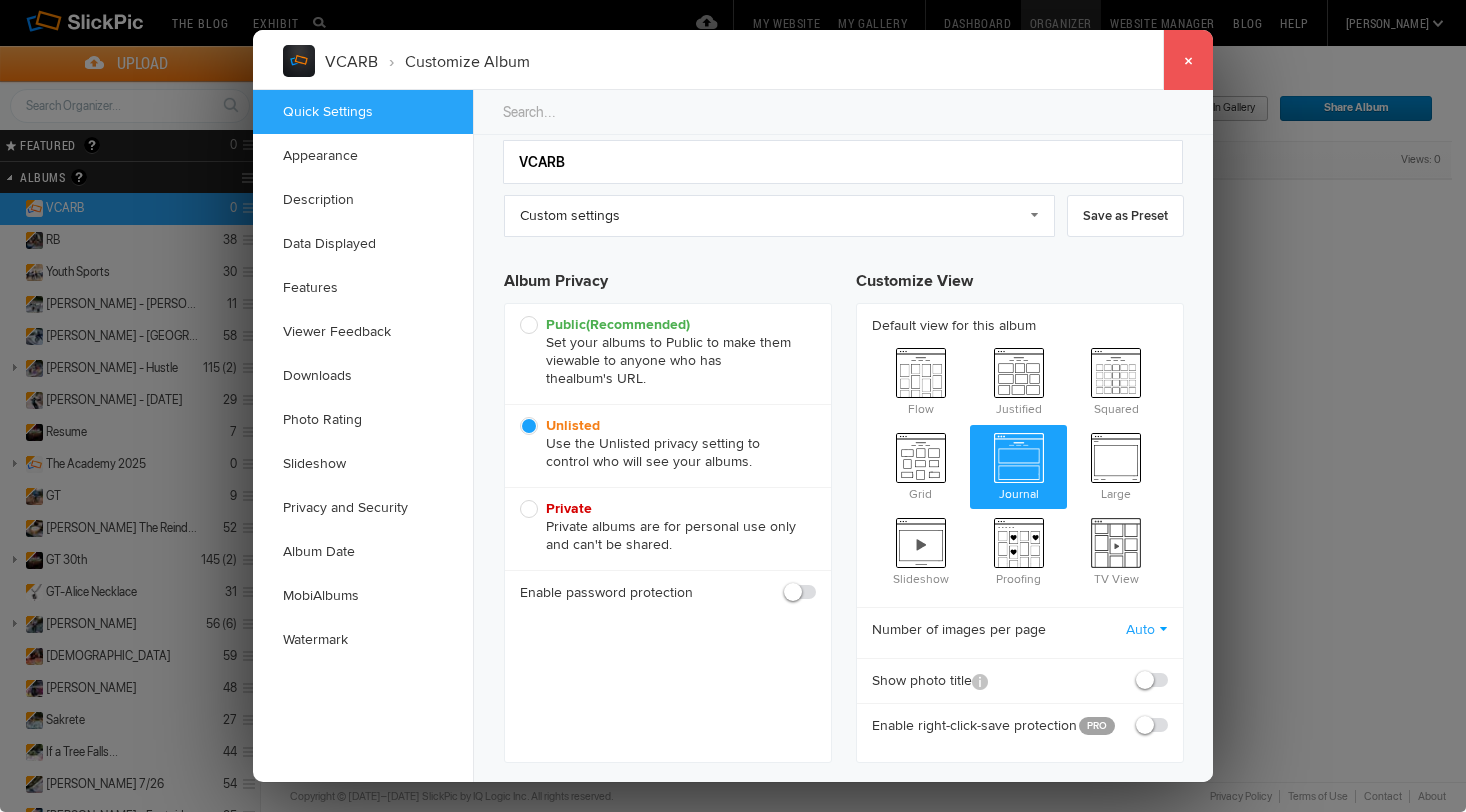 click on "×" 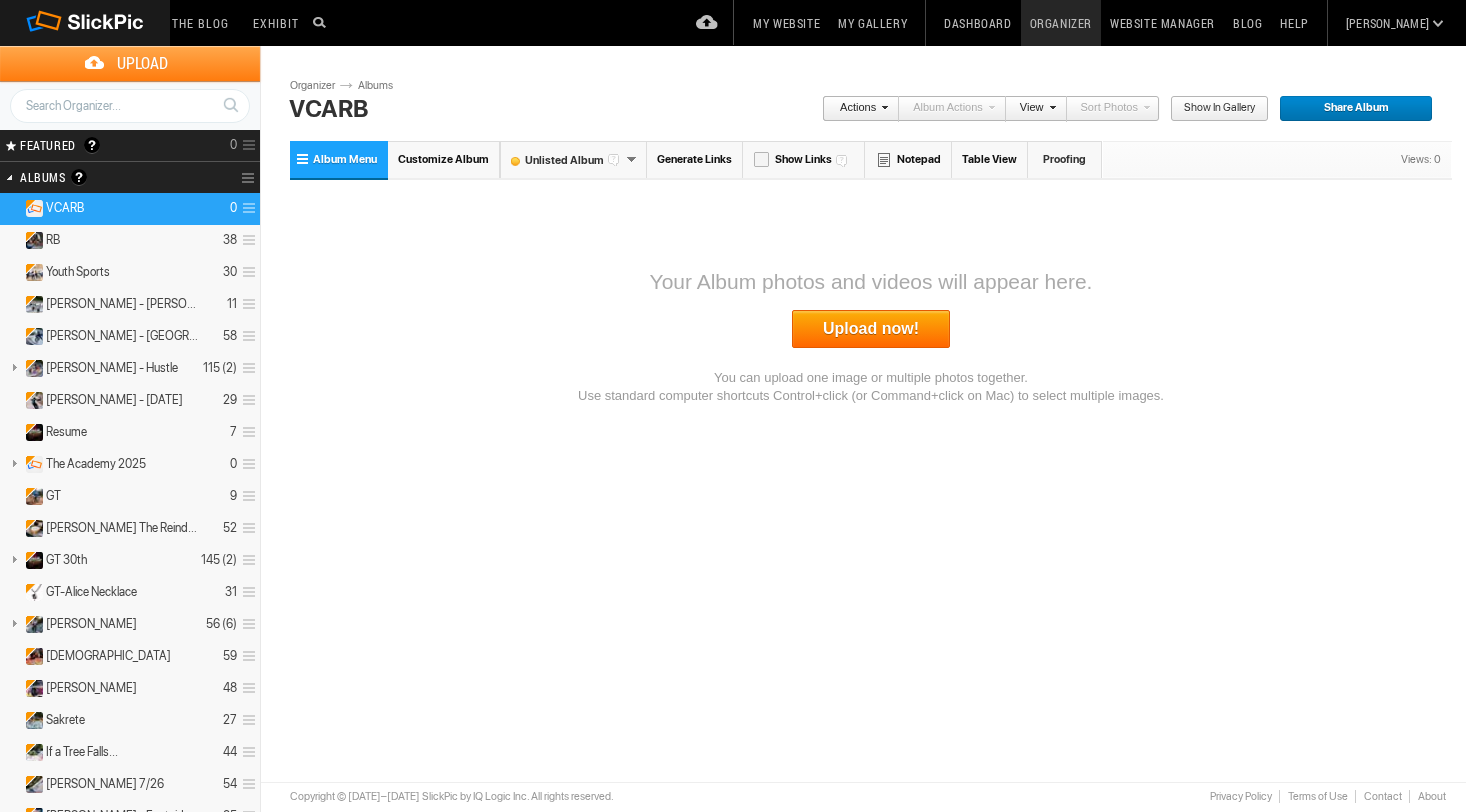 click on "Please do not navigate away from this pages while images and videos are uploading.
Upload Page
Use old upload page
Please do not navigate away from this page while images and videos are uploading.
ready to be added to the album.
Click Add To Album to complete the upload
Successfully uploaded  .
Back to Organizer
Add To Album
Cancel
Go to Uploaded Album
of   files ready to be added to the album ( )
Uploading file   of   ( )
Cancel
or  or" at bounding box center (871, 399) 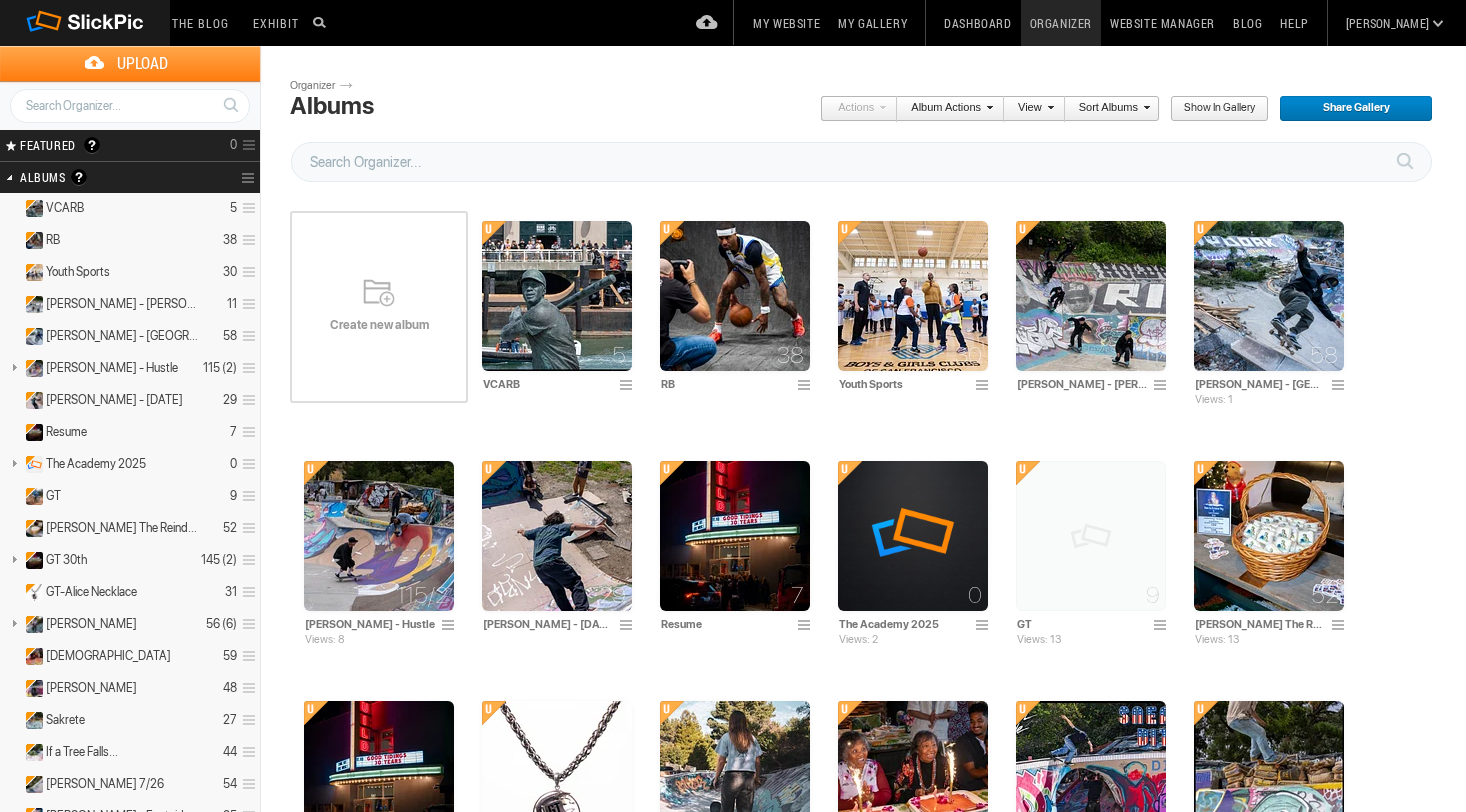 scroll, scrollTop: 0, scrollLeft: 0, axis: both 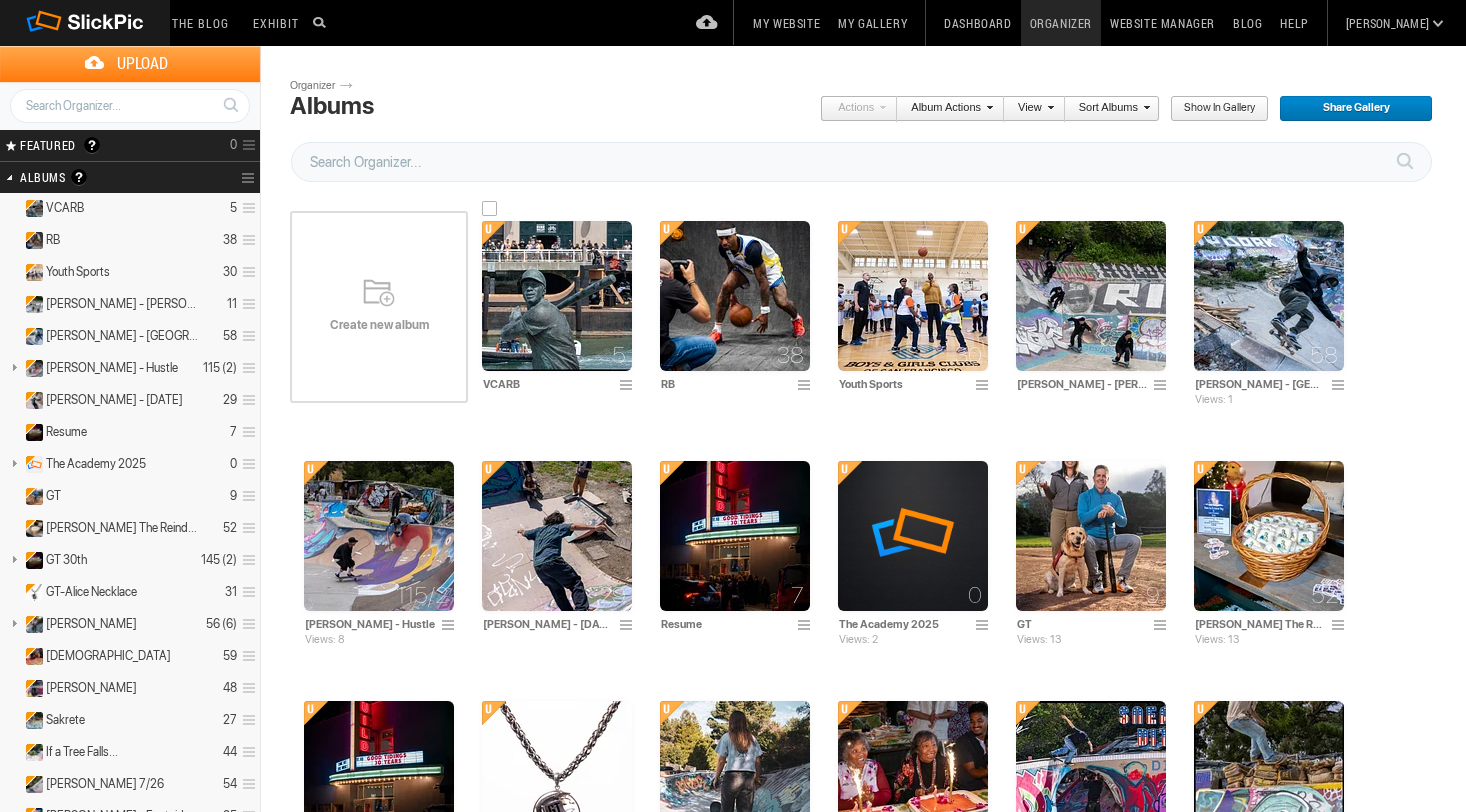 click at bounding box center (557, 296) 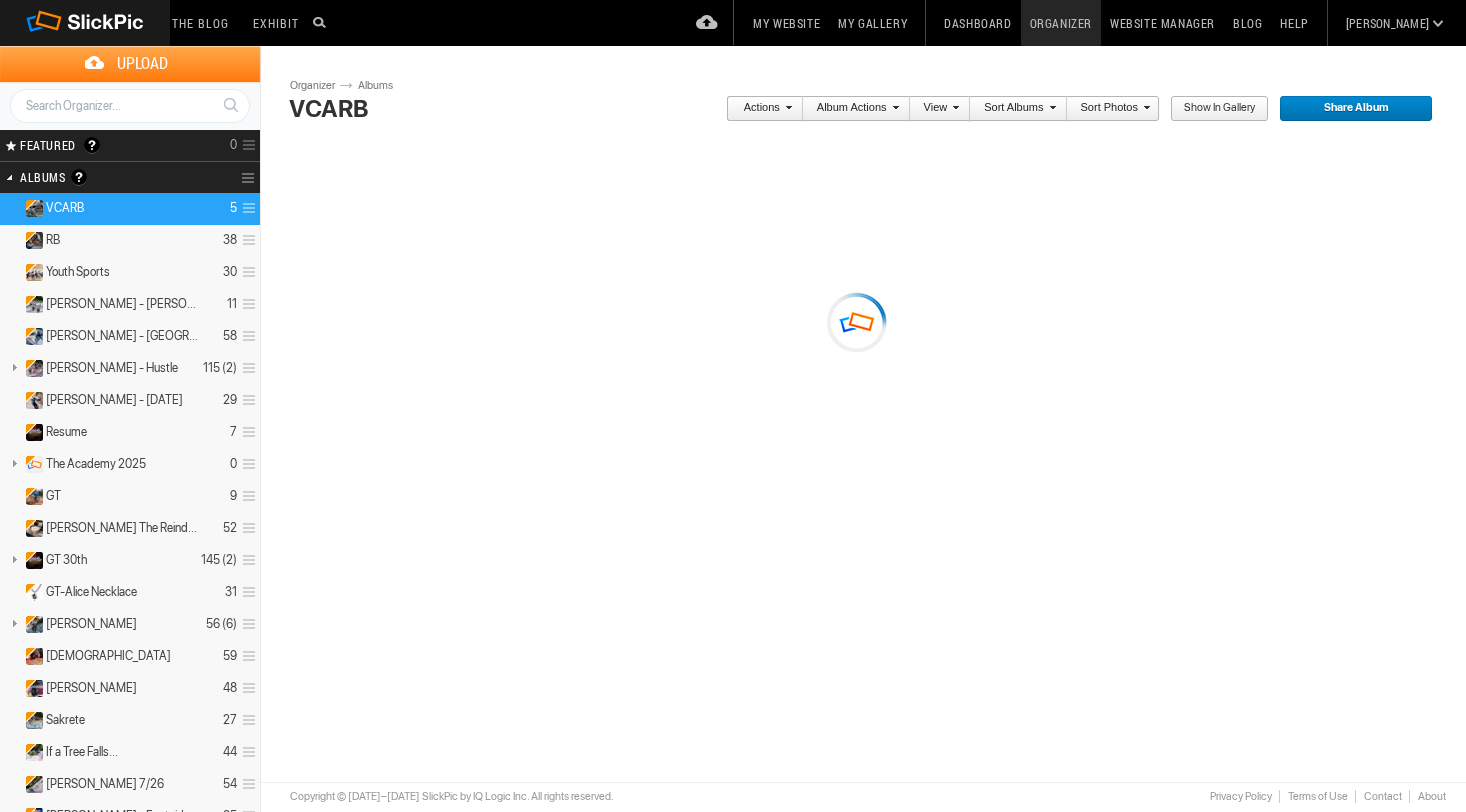 scroll, scrollTop: 0, scrollLeft: 0, axis: both 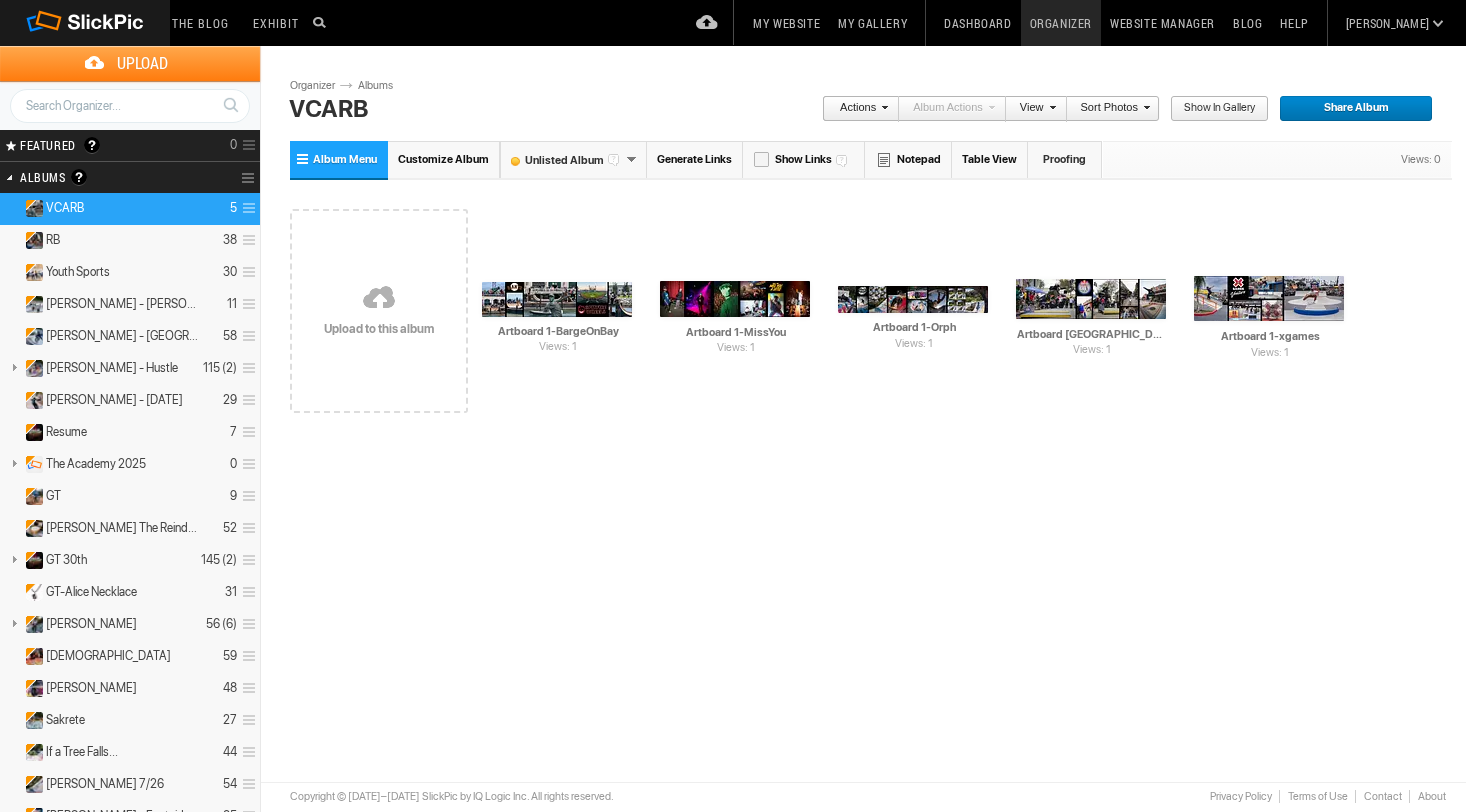 click on "Customize Album" at bounding box center (443, 159) 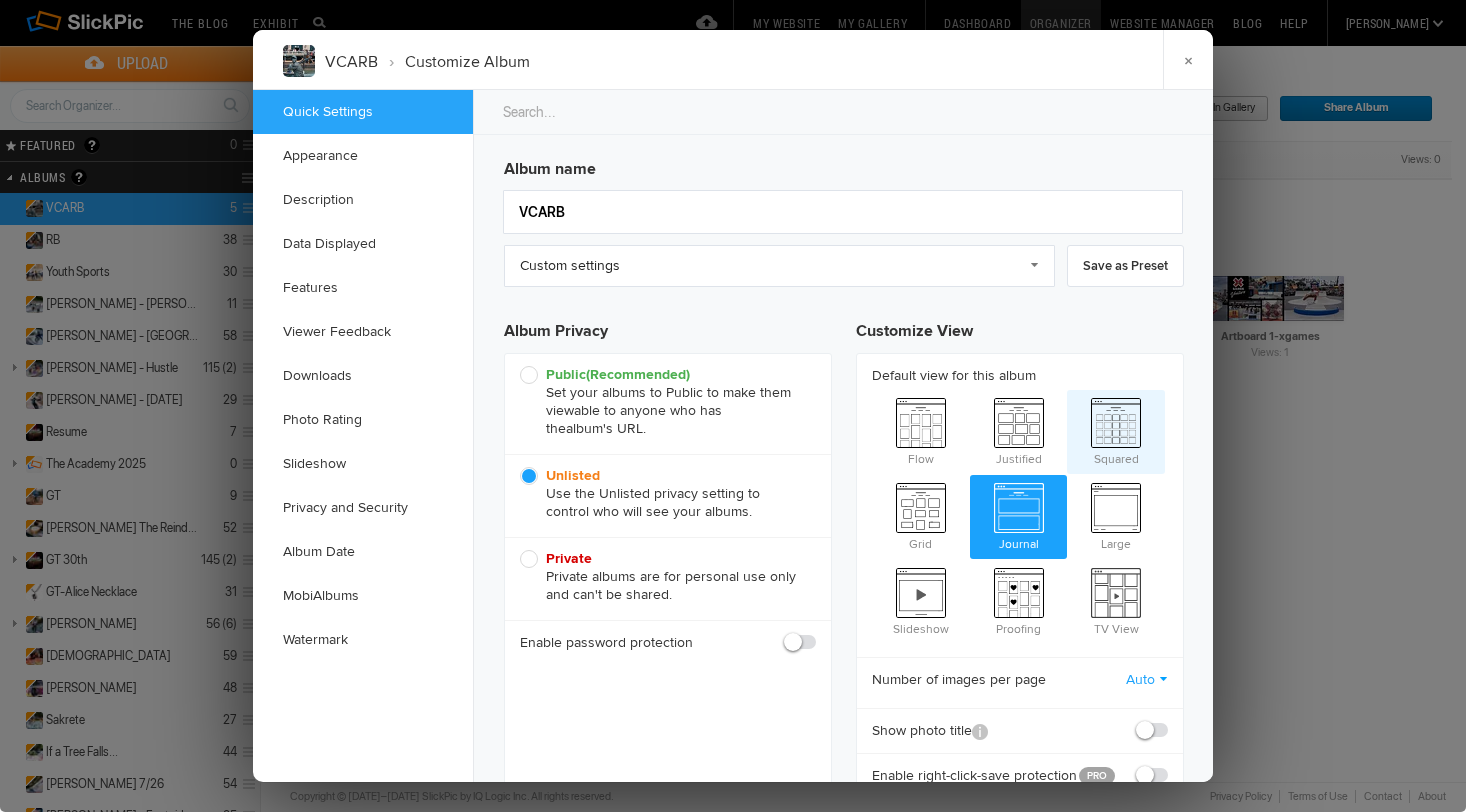 scroll, scrollTop: 0, scrollLeft: 0, axis: both 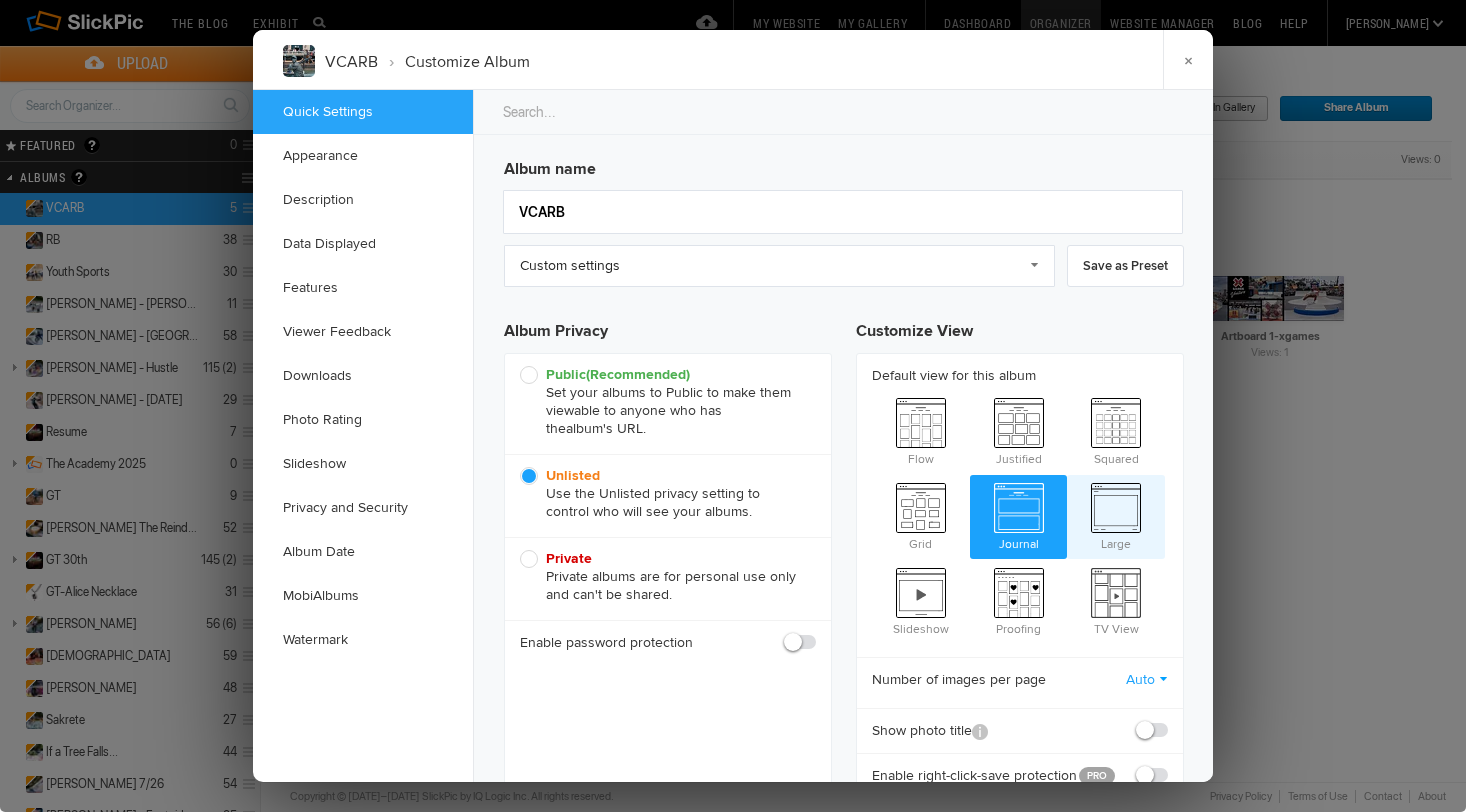 click on "Large" 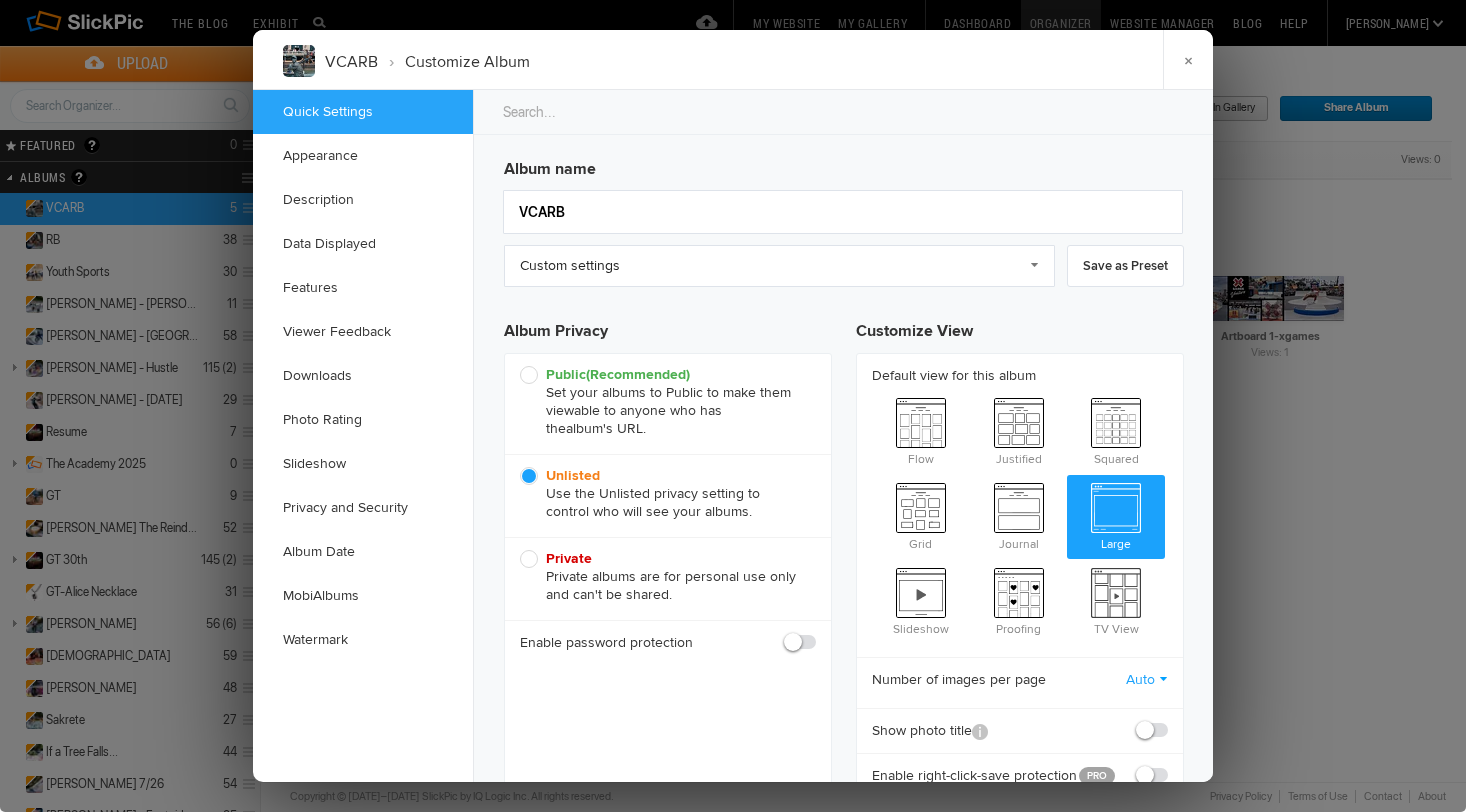radio on "false" 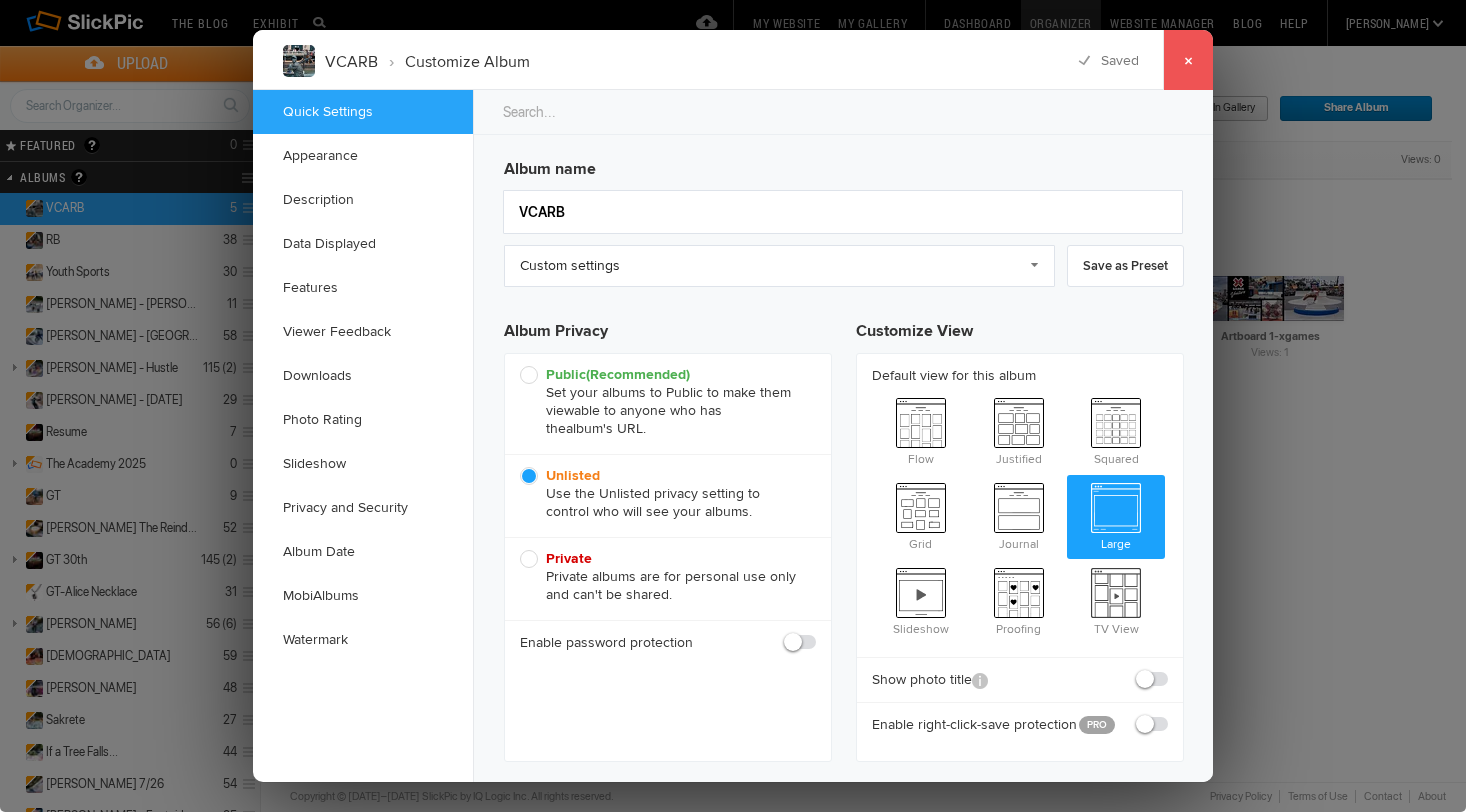 click on "×" 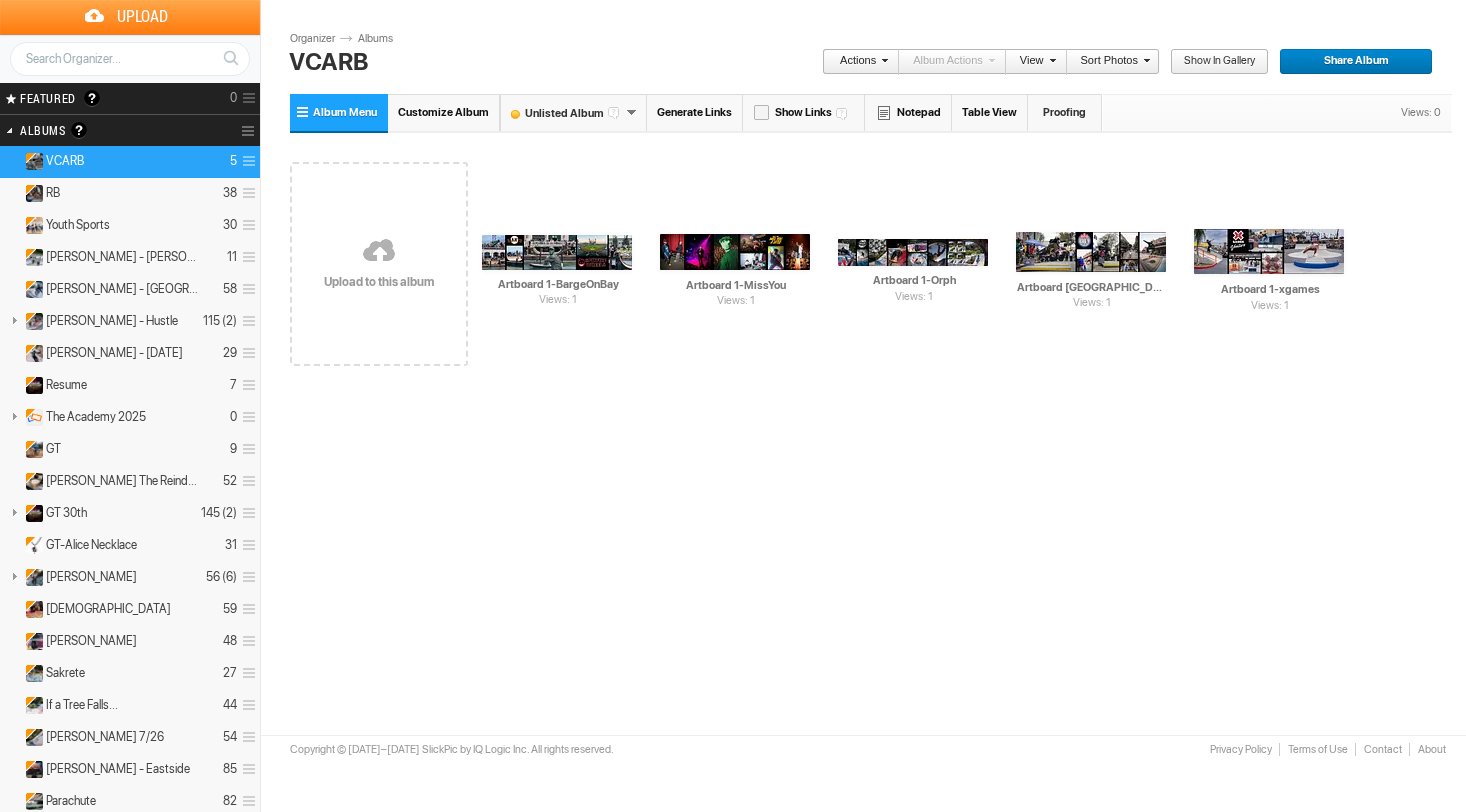 scroll, scrollTop: 77, scrollLeft: 0, axis: vertical 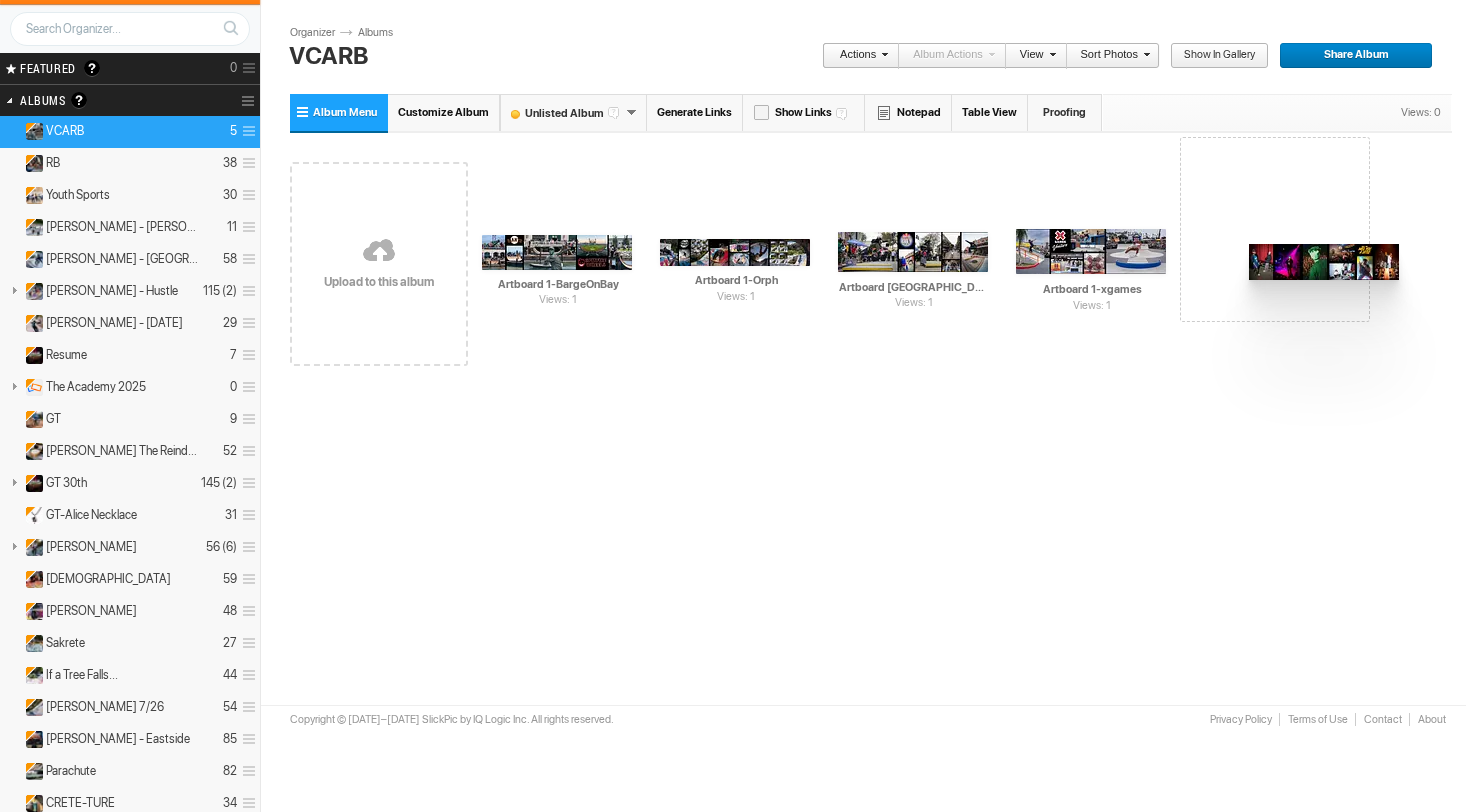 drag, startPoint x: 717, startPoint y: 251, endPoint x: 1247, endPoint y: 244, distance: 530.0462 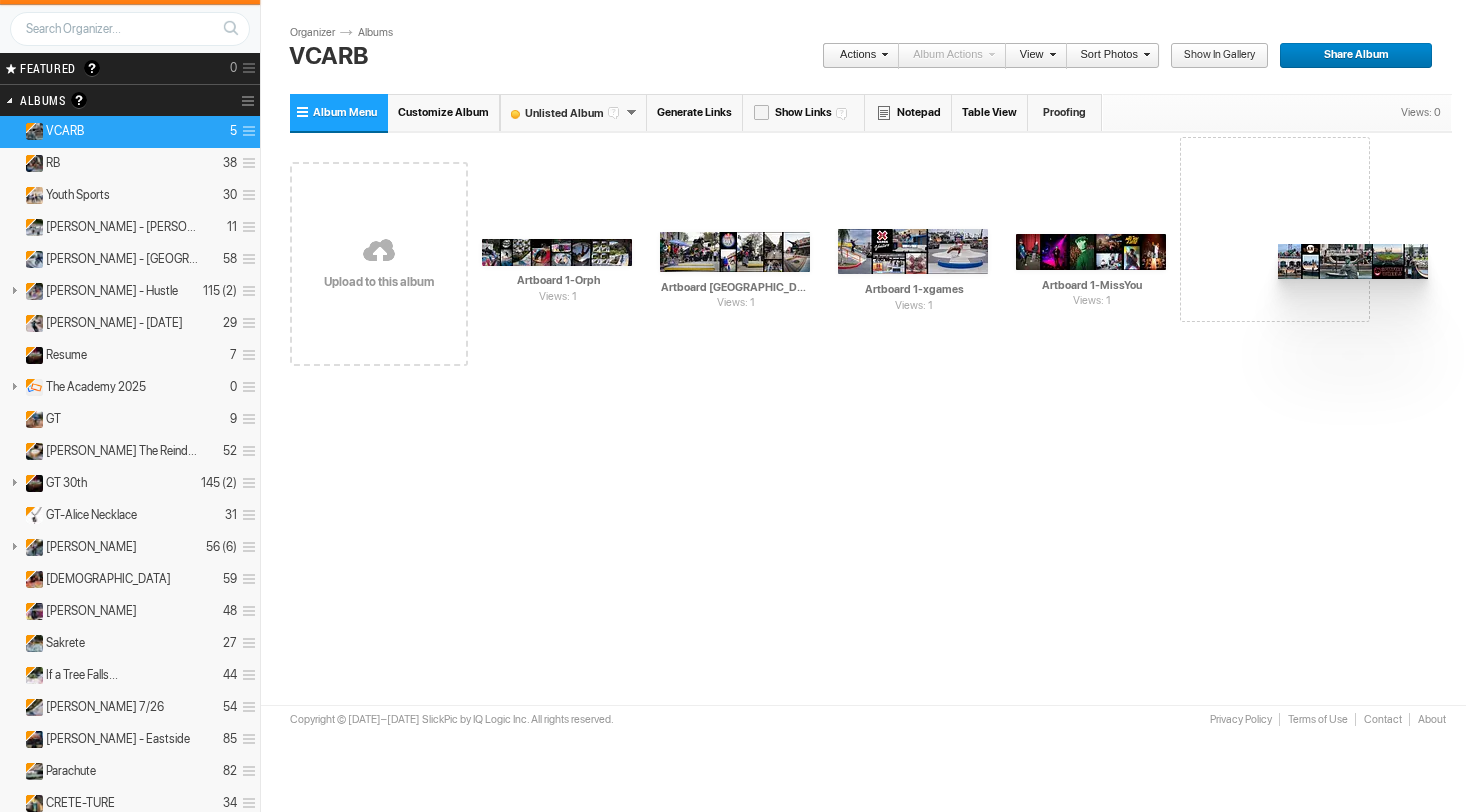 drag, startPoint x: 547, startPoint y: 258, endPoint x: 1250, endPoint y: 246, distance: 703.1024 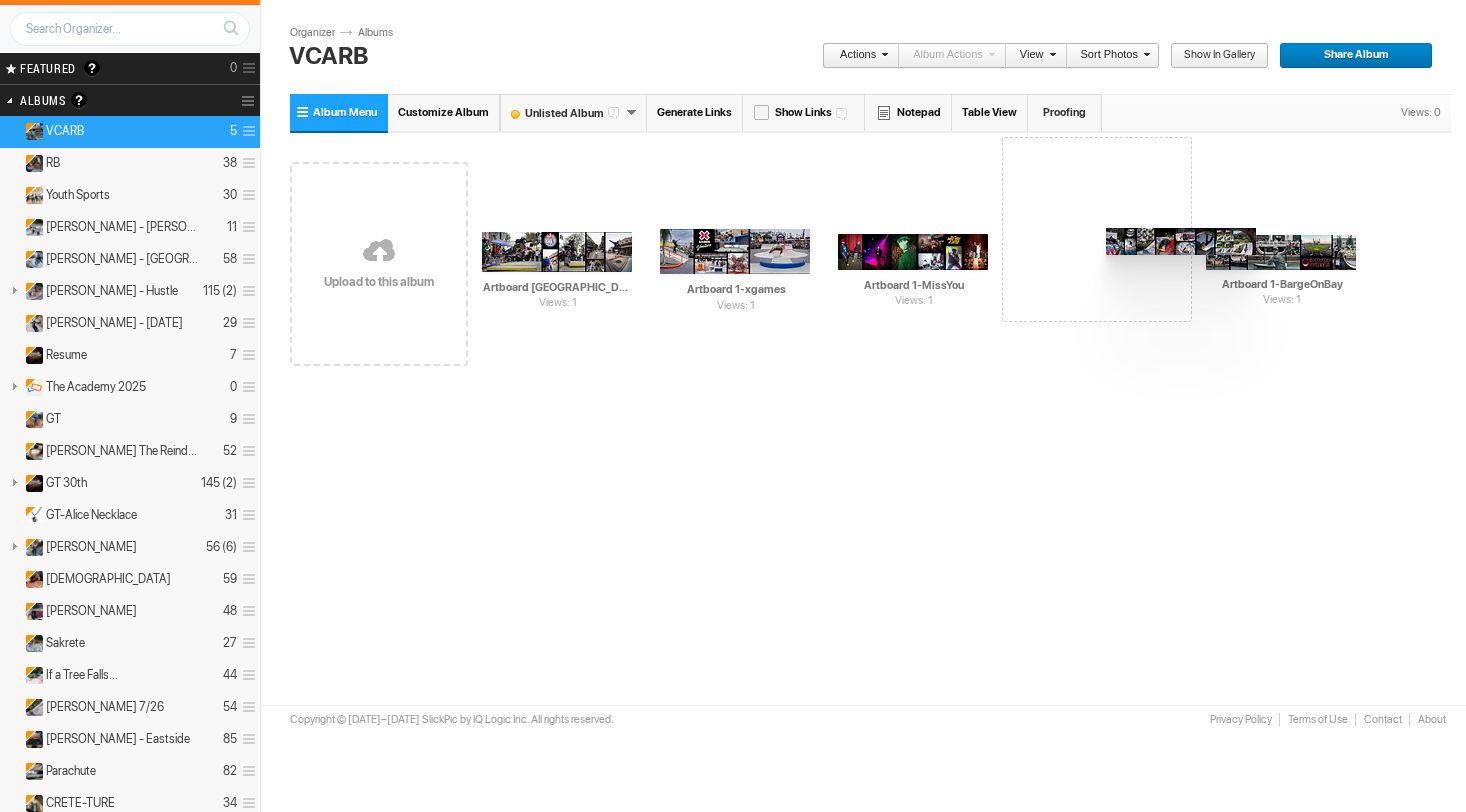 drag, startPoint x: 550, startPoint y: 254, endPoint x: 1103, endPoint y: 230, distance: 553.52057 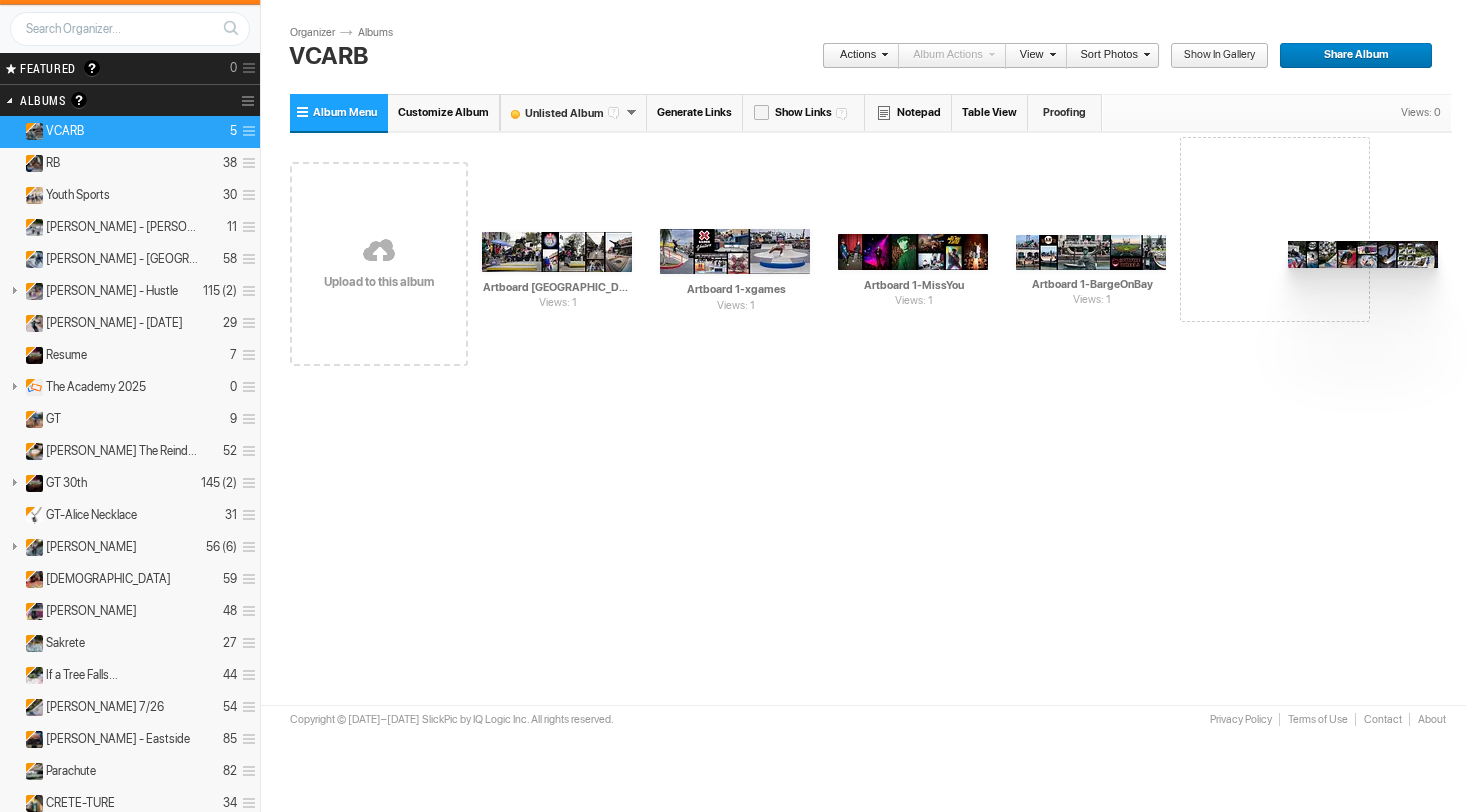 drag, startPoint x: 1093, startPoint y: 245, endPoint x: 1237, endPoint y: 243, distance: 144.01389 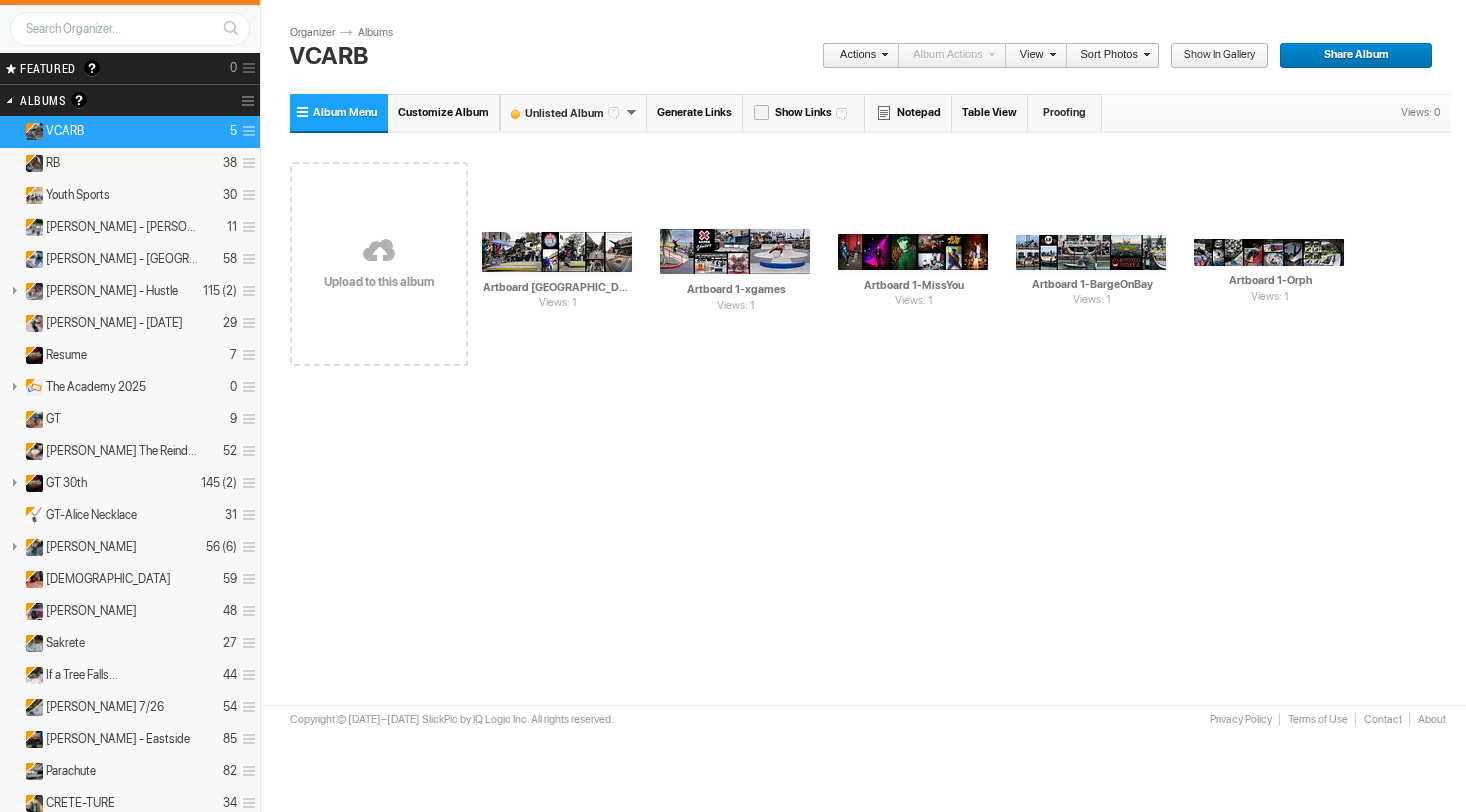 click on "Show in Gallery" at bounding box center (1212, 56) 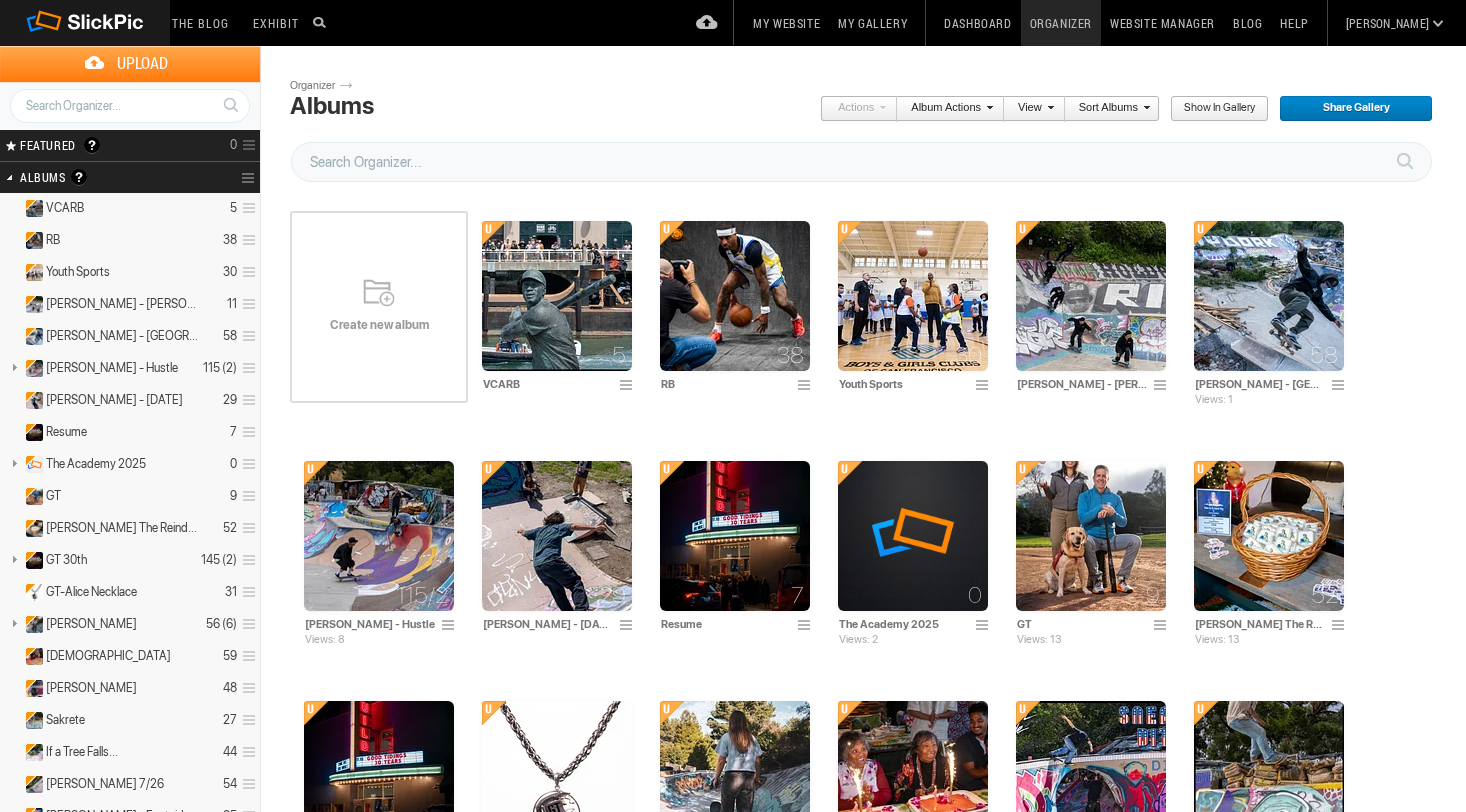 scroll, scrollTop: 0, scrollLeft: 0, axis: both 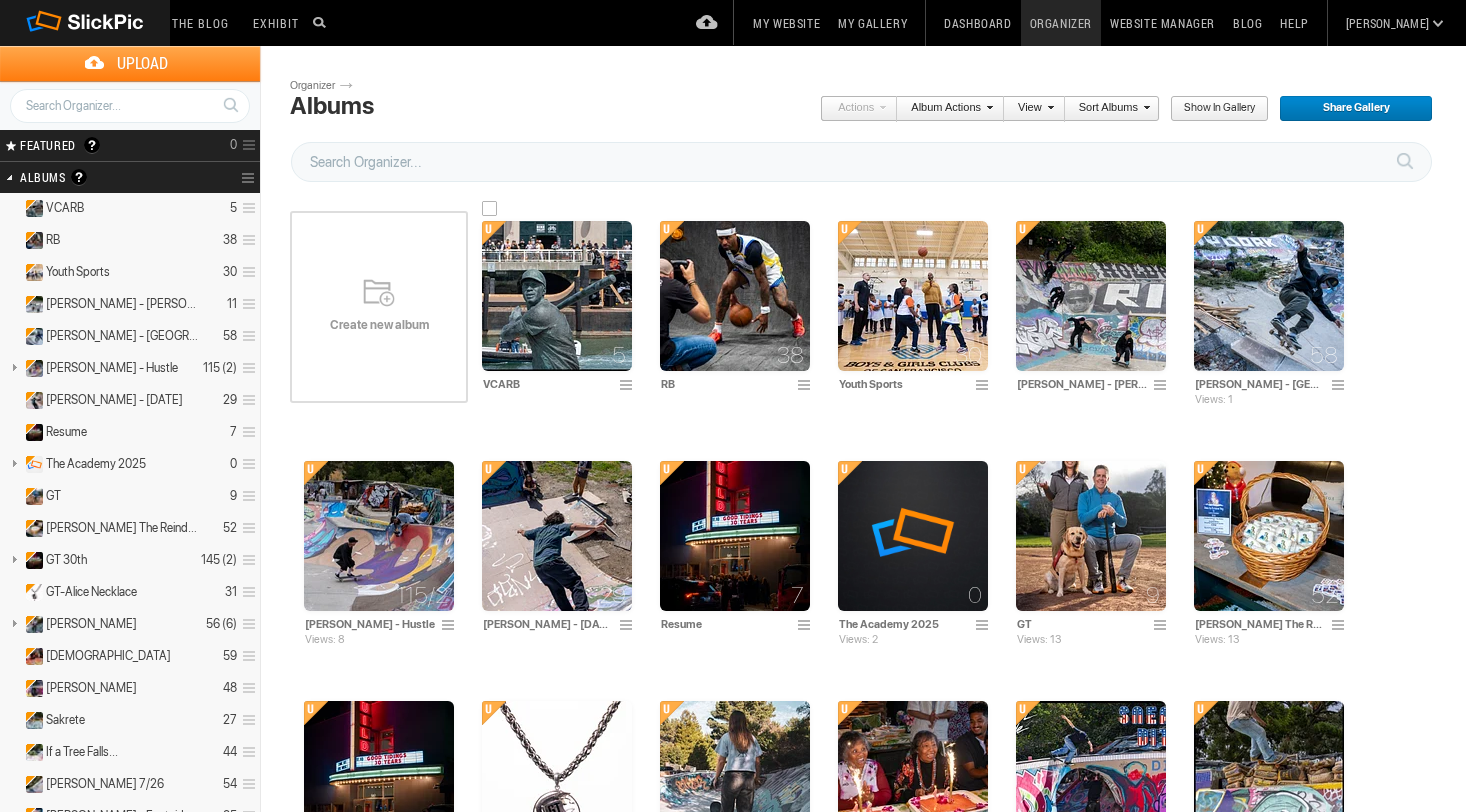 click at bounding box center [557, 296] 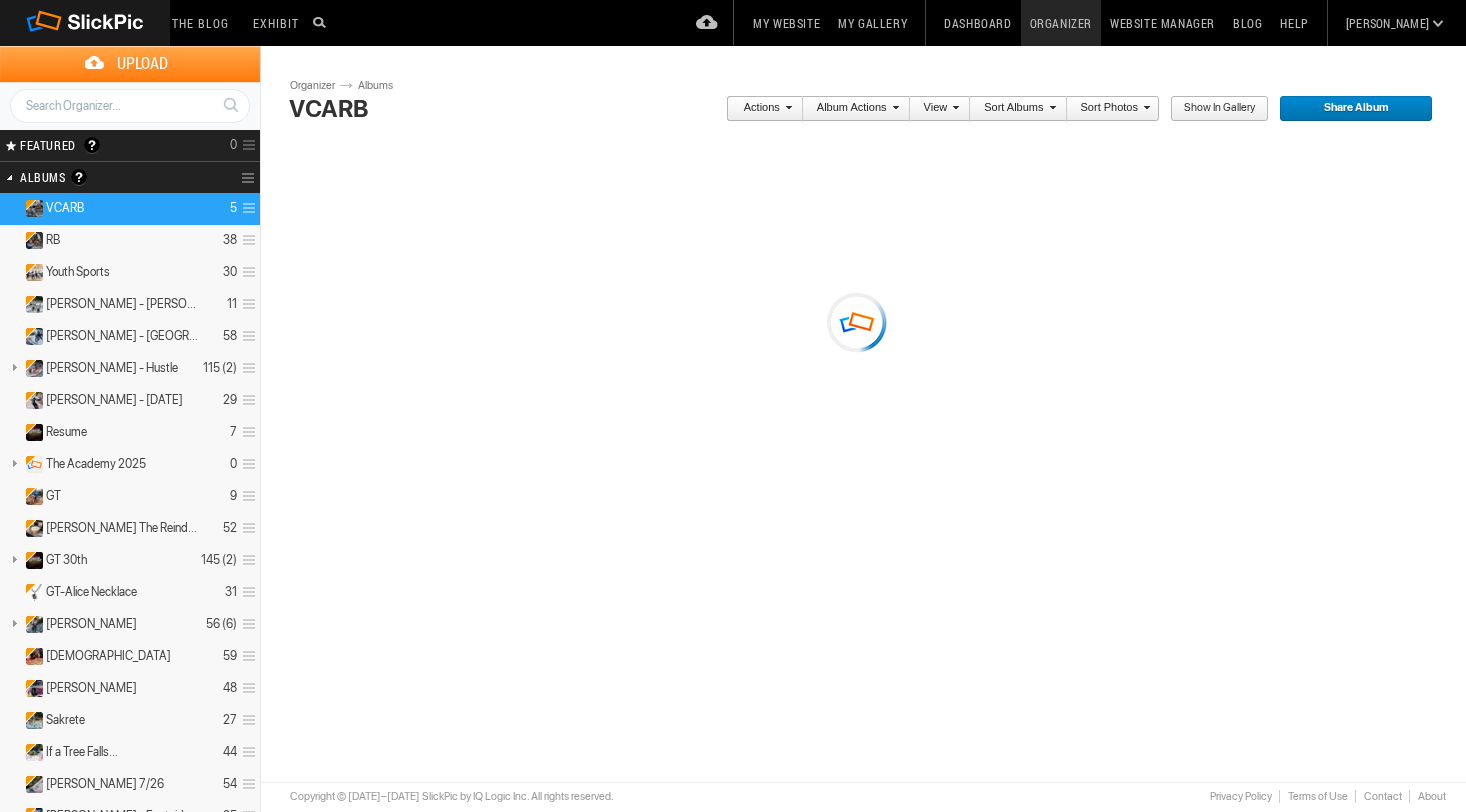scroll, scrollTop: 0, scrollLeft: 0, axis: both 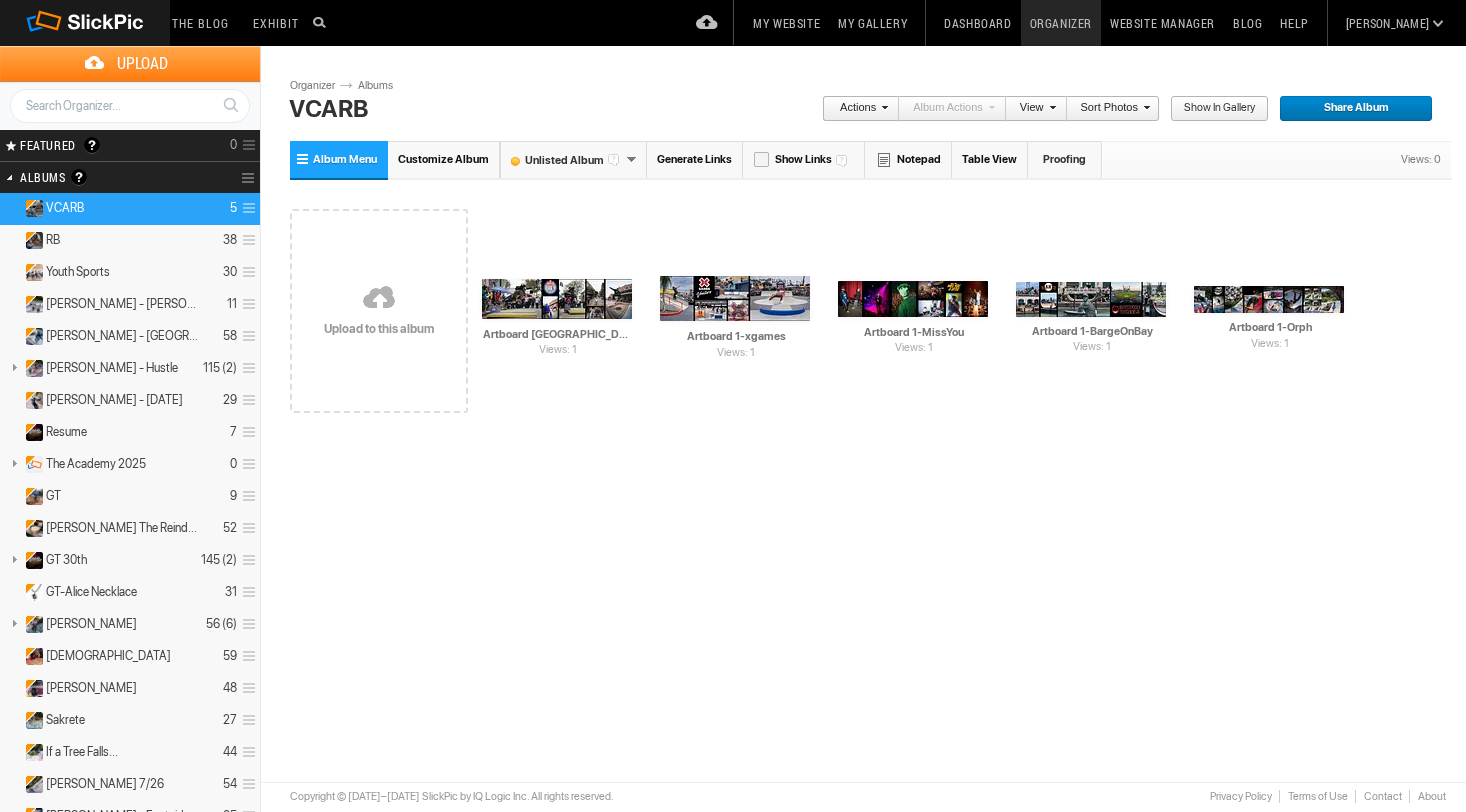 click on "Customize Album" at bounding box center (443, 159) 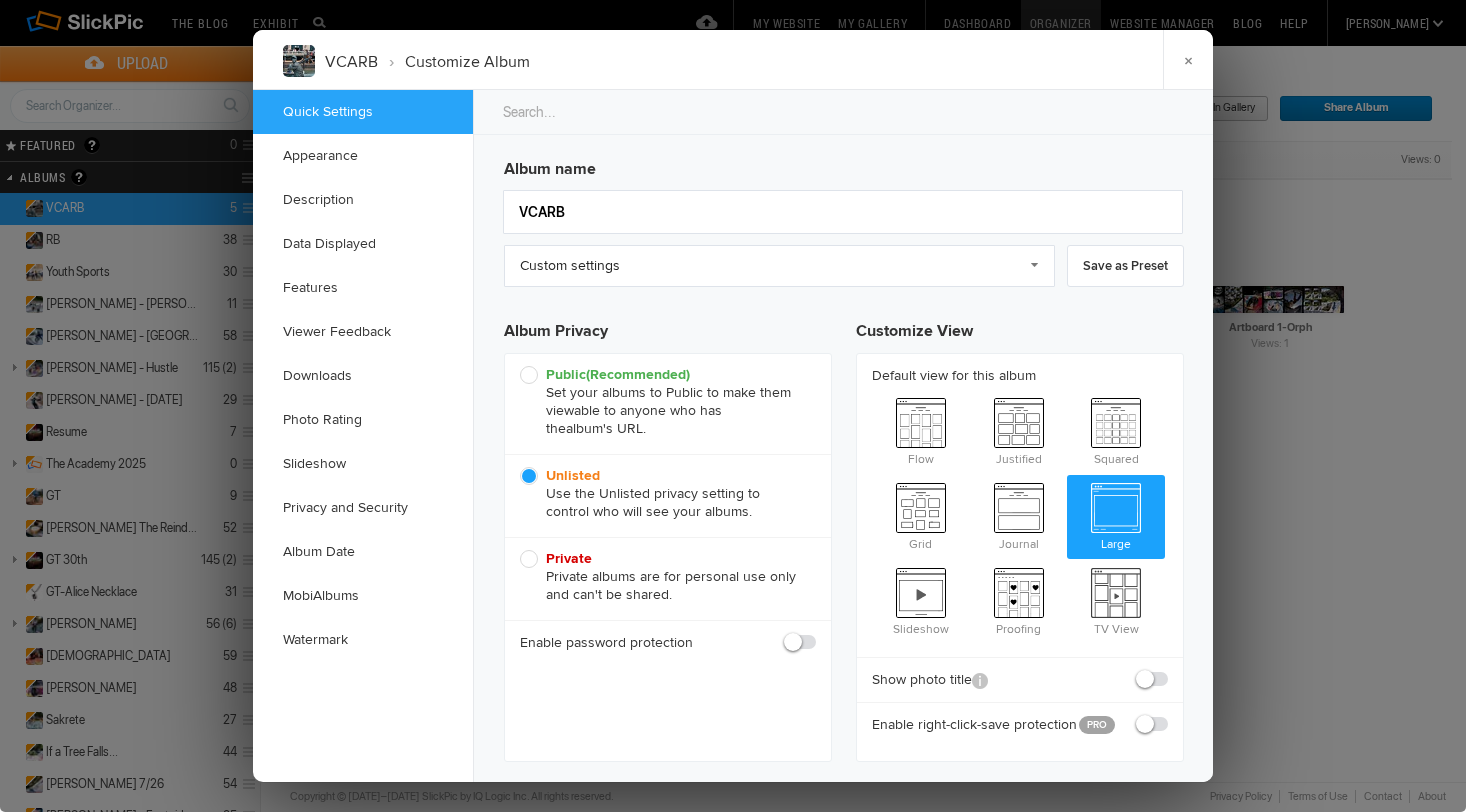 scroll, scrollTop: 0, scrollLeft: 0, axis: both 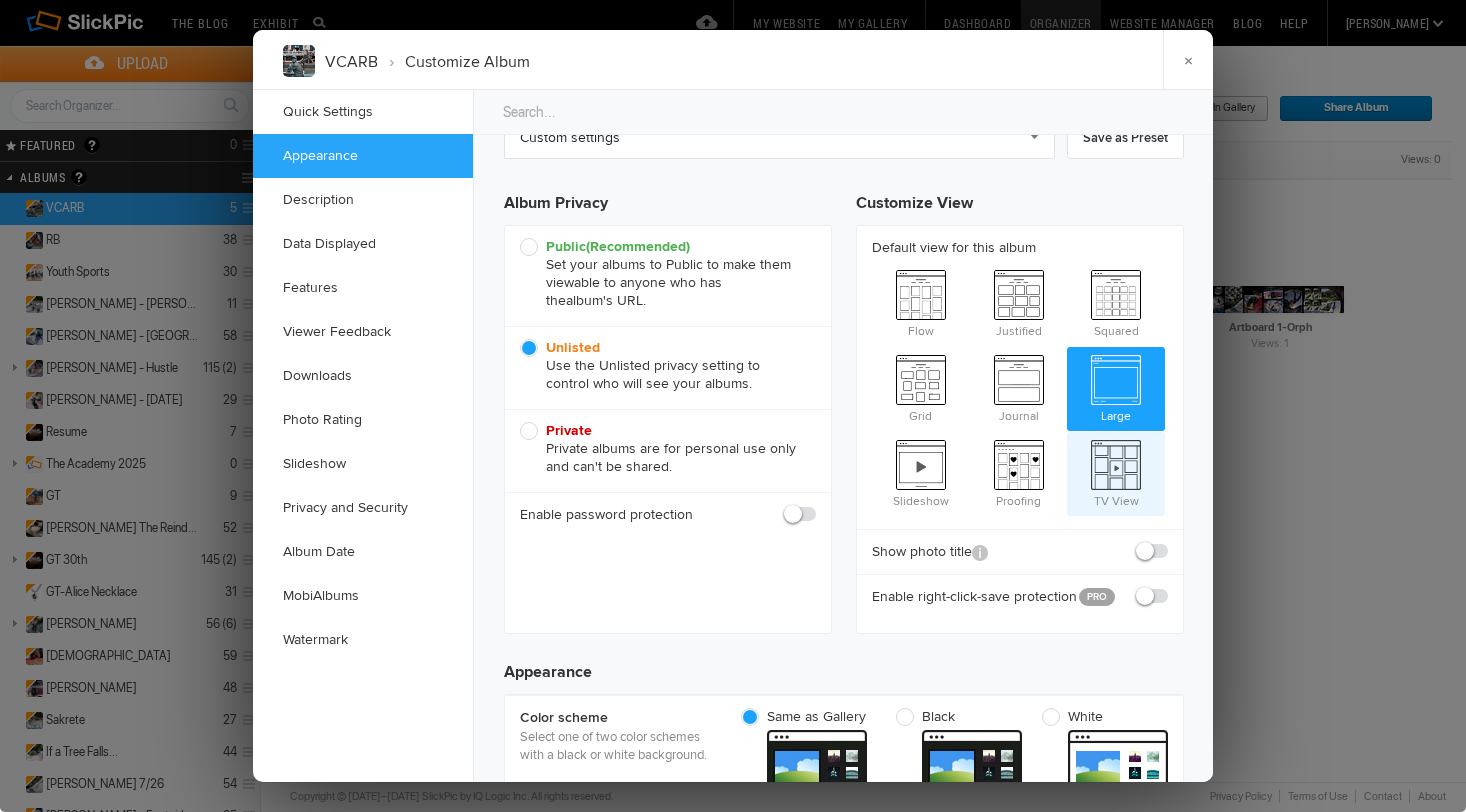 click on "TV View" 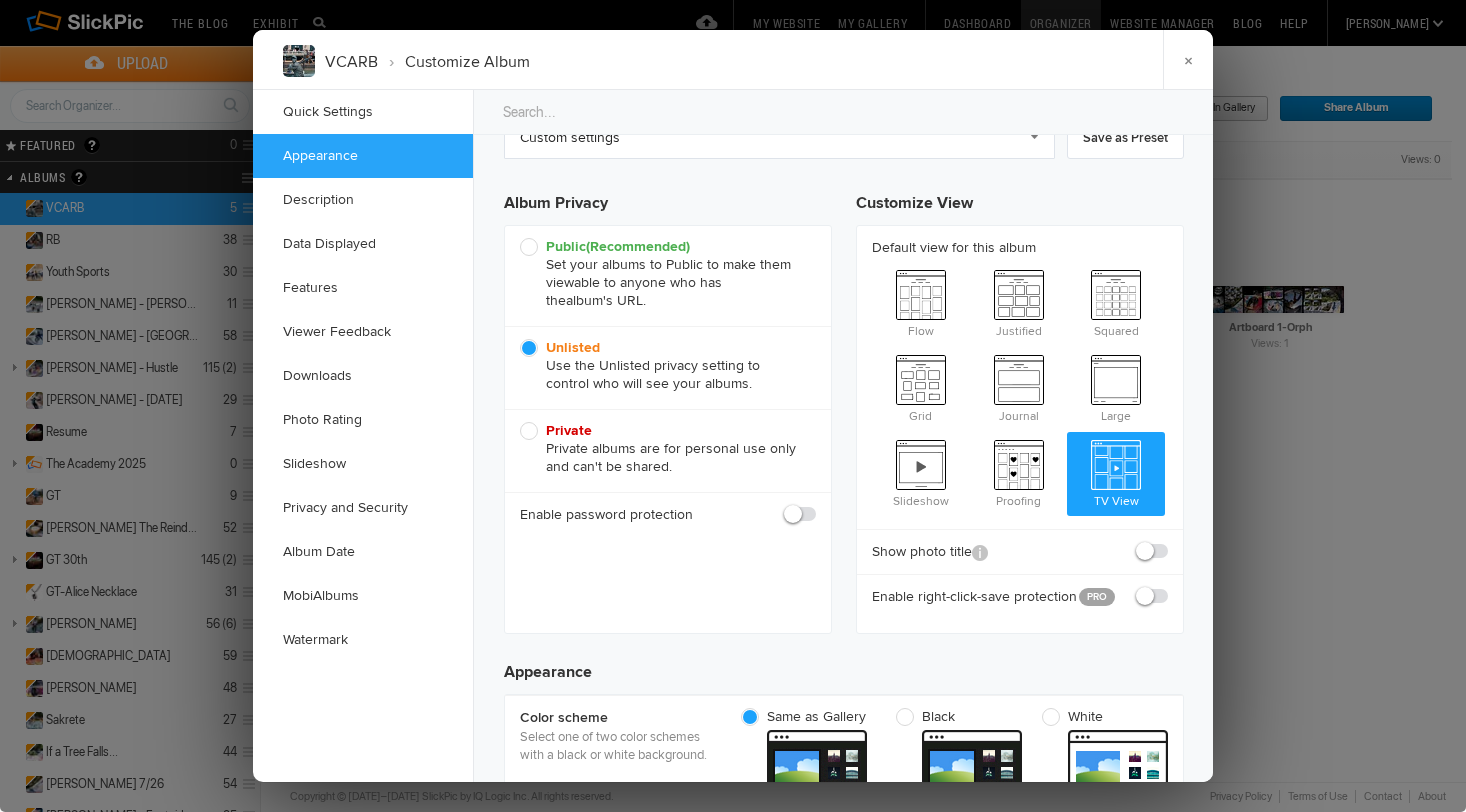 radio on "false" 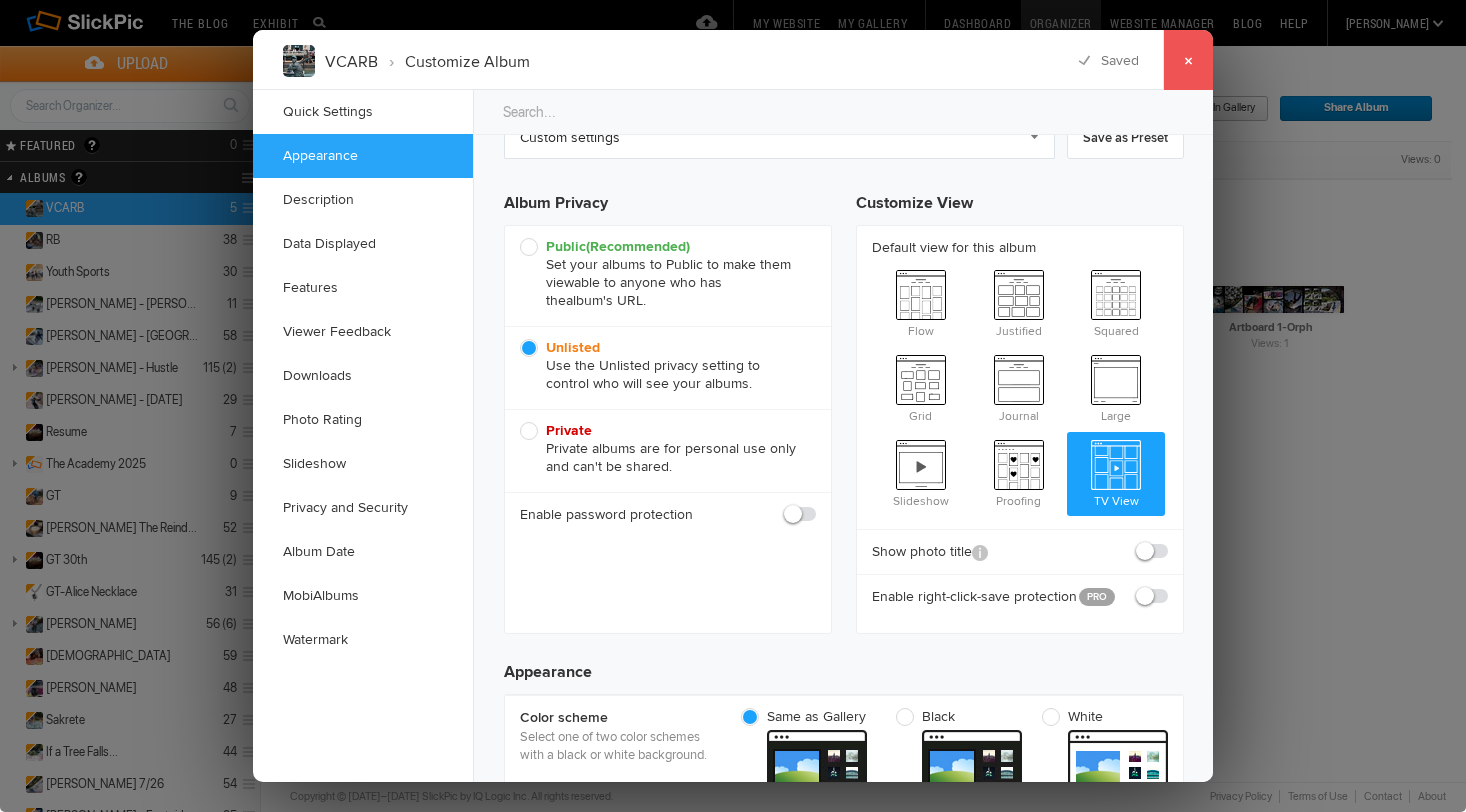 click on "×" 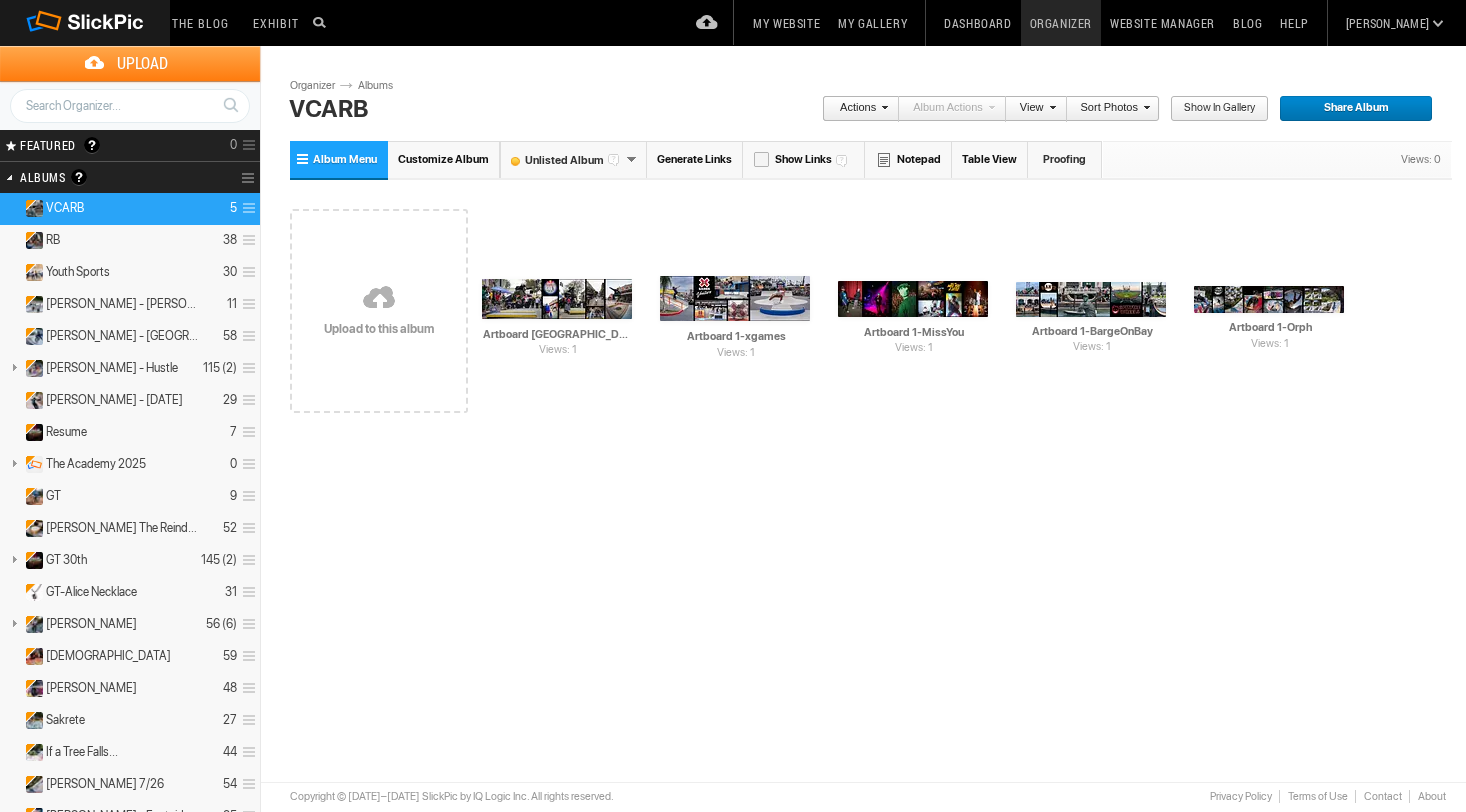 click on "Show in Gallery" at bounding box center (1212, 109) 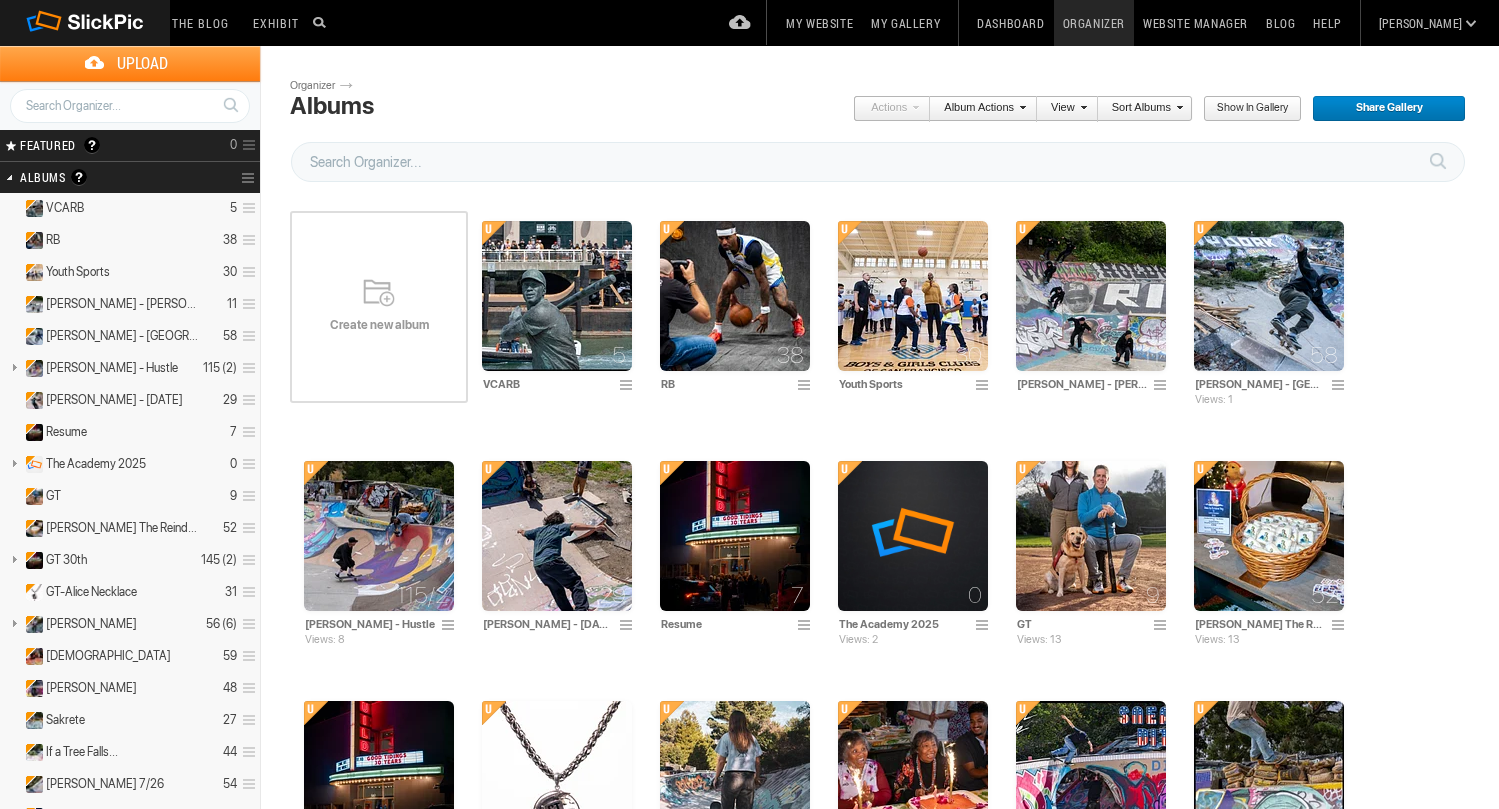 scroll, scrollTop: 0, scrollLeft: 0, axis: both 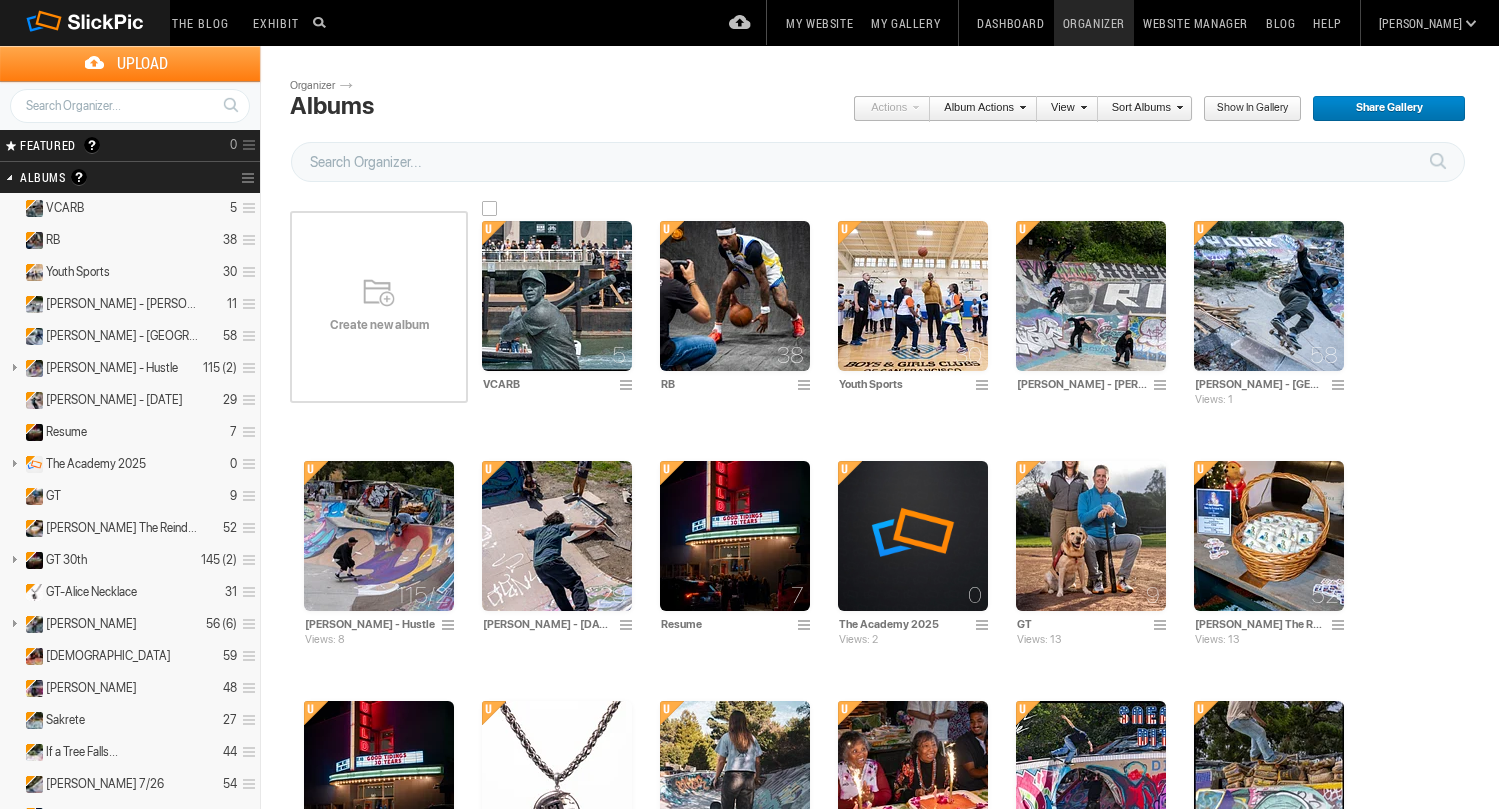 click at bounding box center (557, 296) 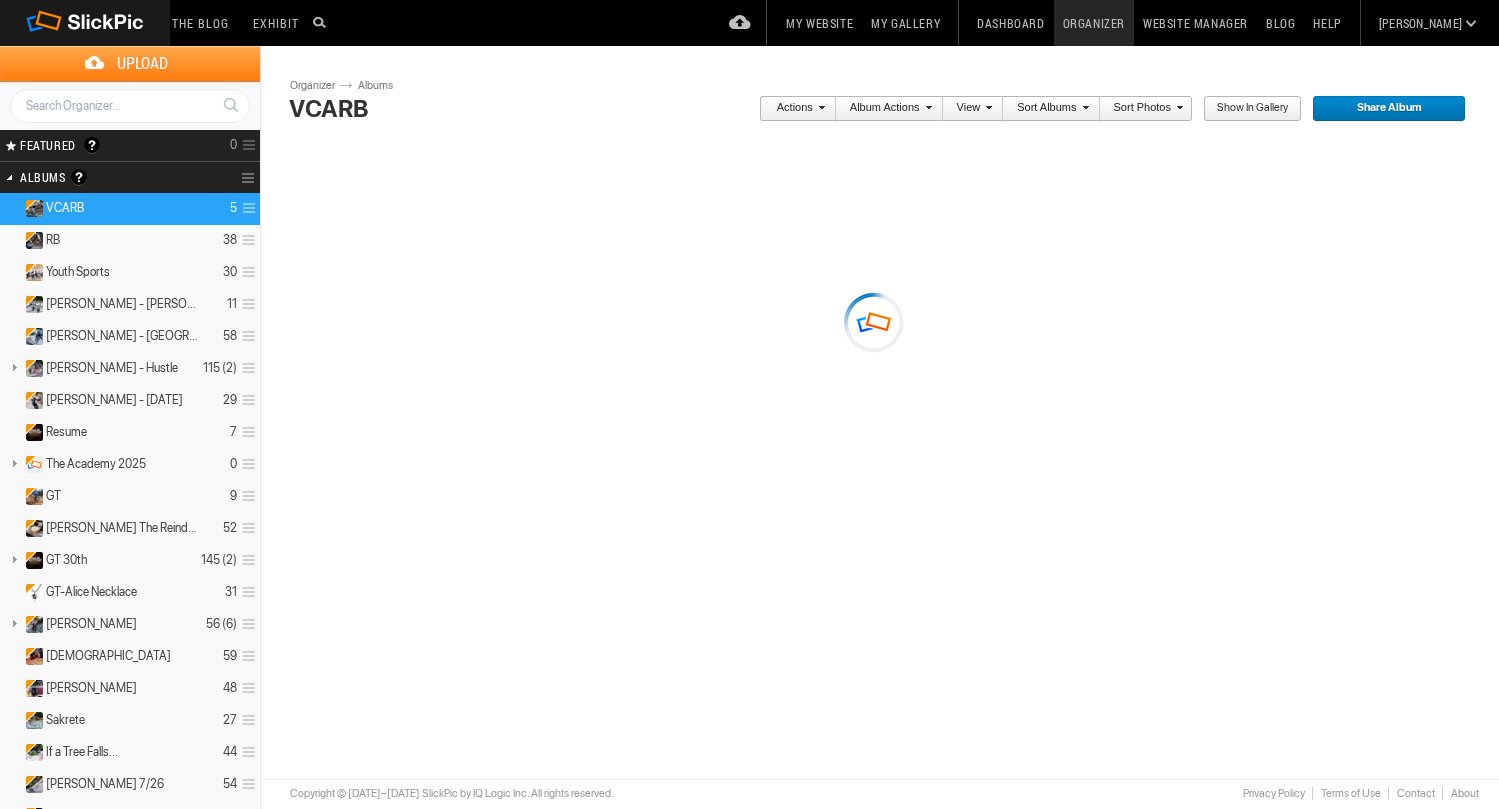 scroll, scrollTop: 0, scrollLeft: 0, axis: both 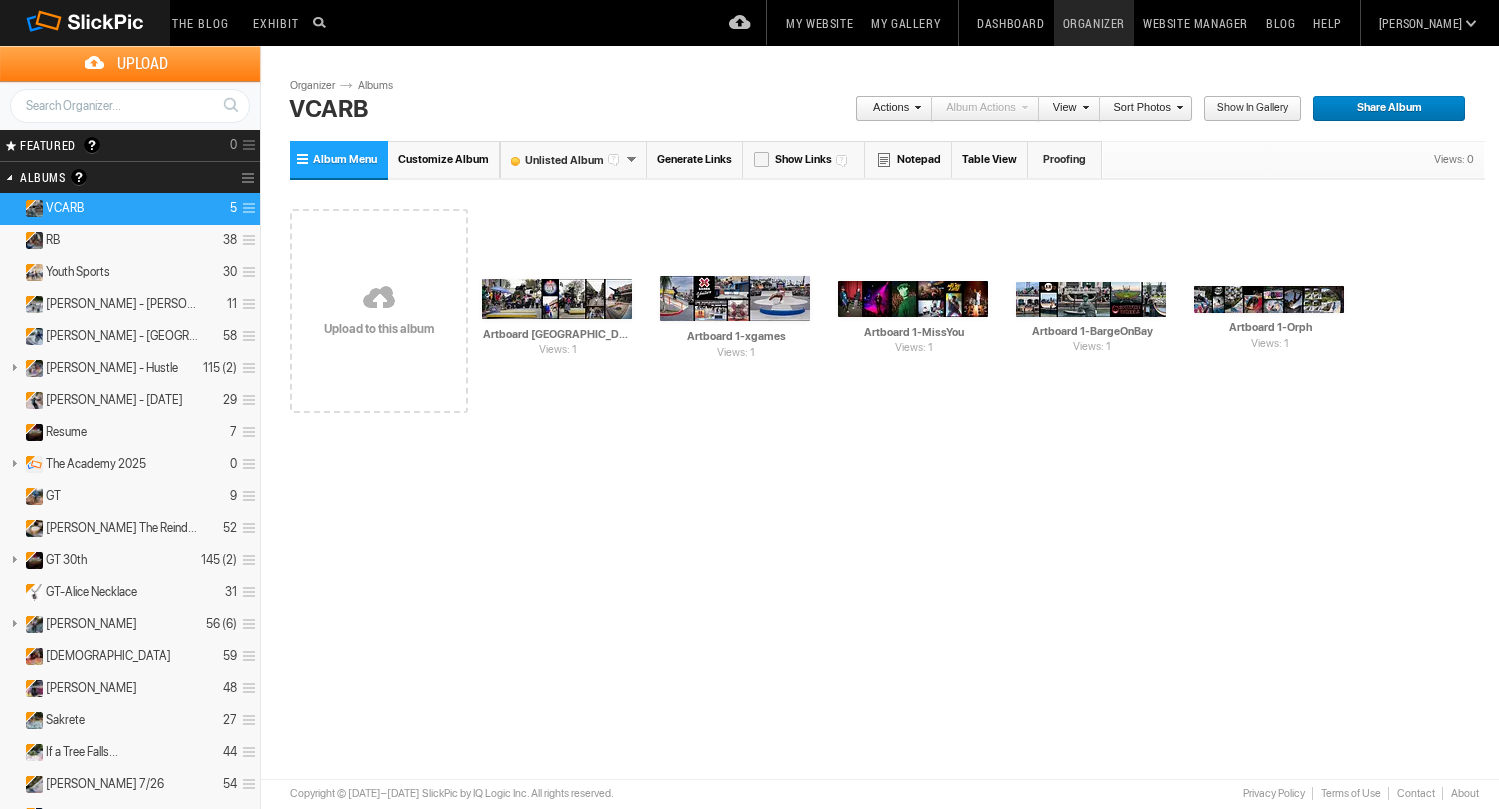click on "Customize Album" at bounding box center [443, 159] 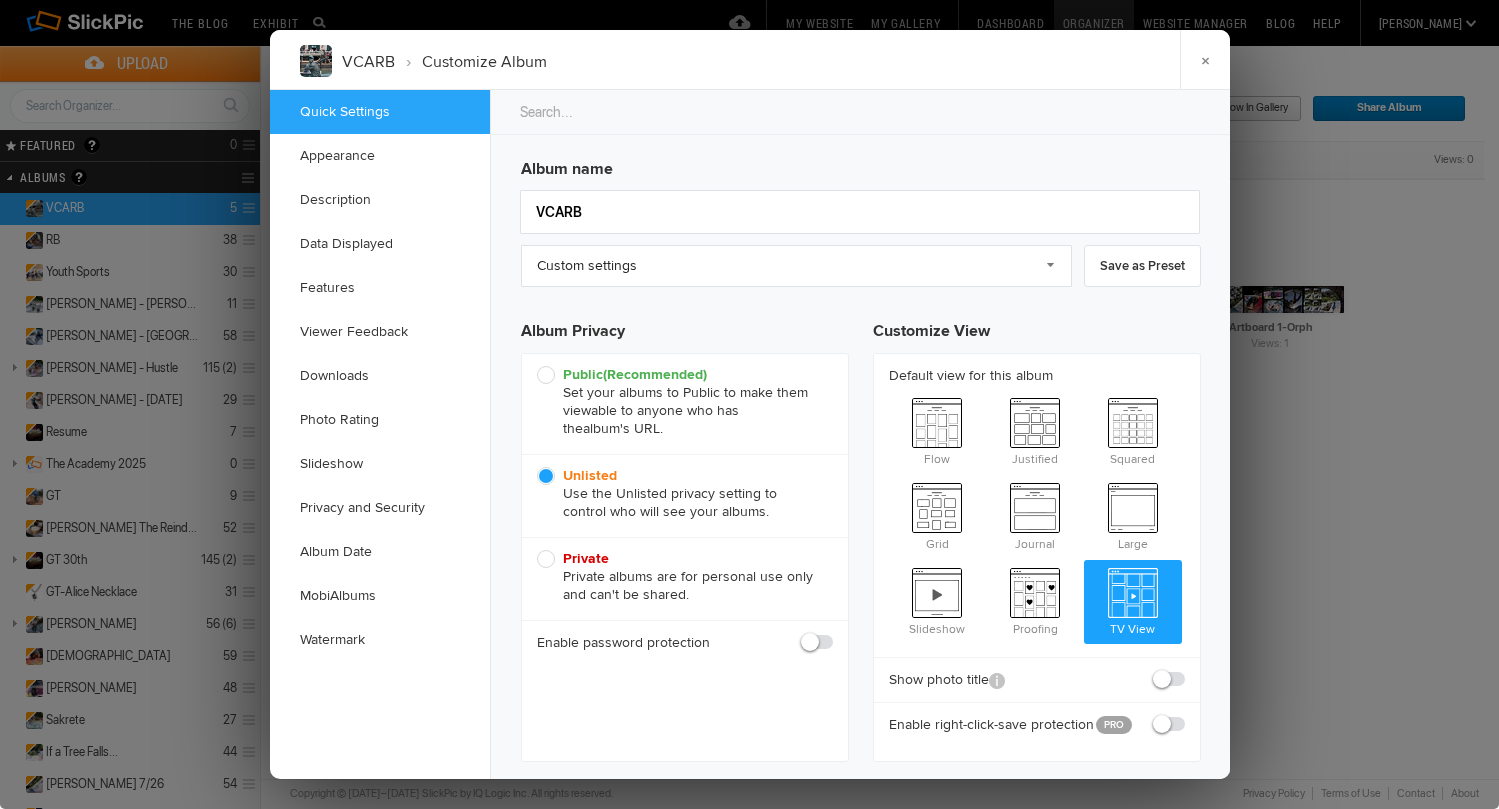 scroll, scrollTop: 0, scrollLeft: 0, axis: both 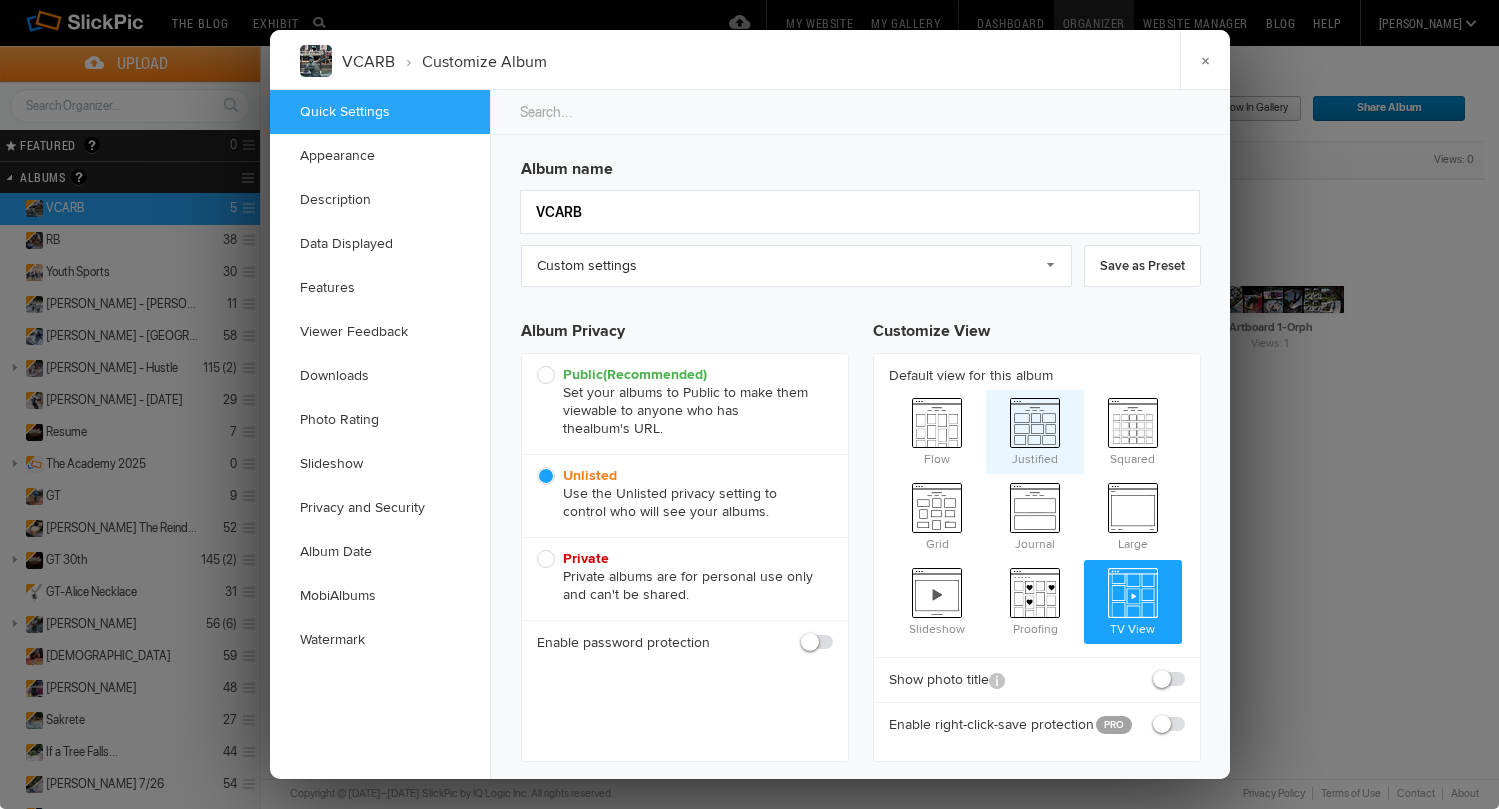 click on "Justified" 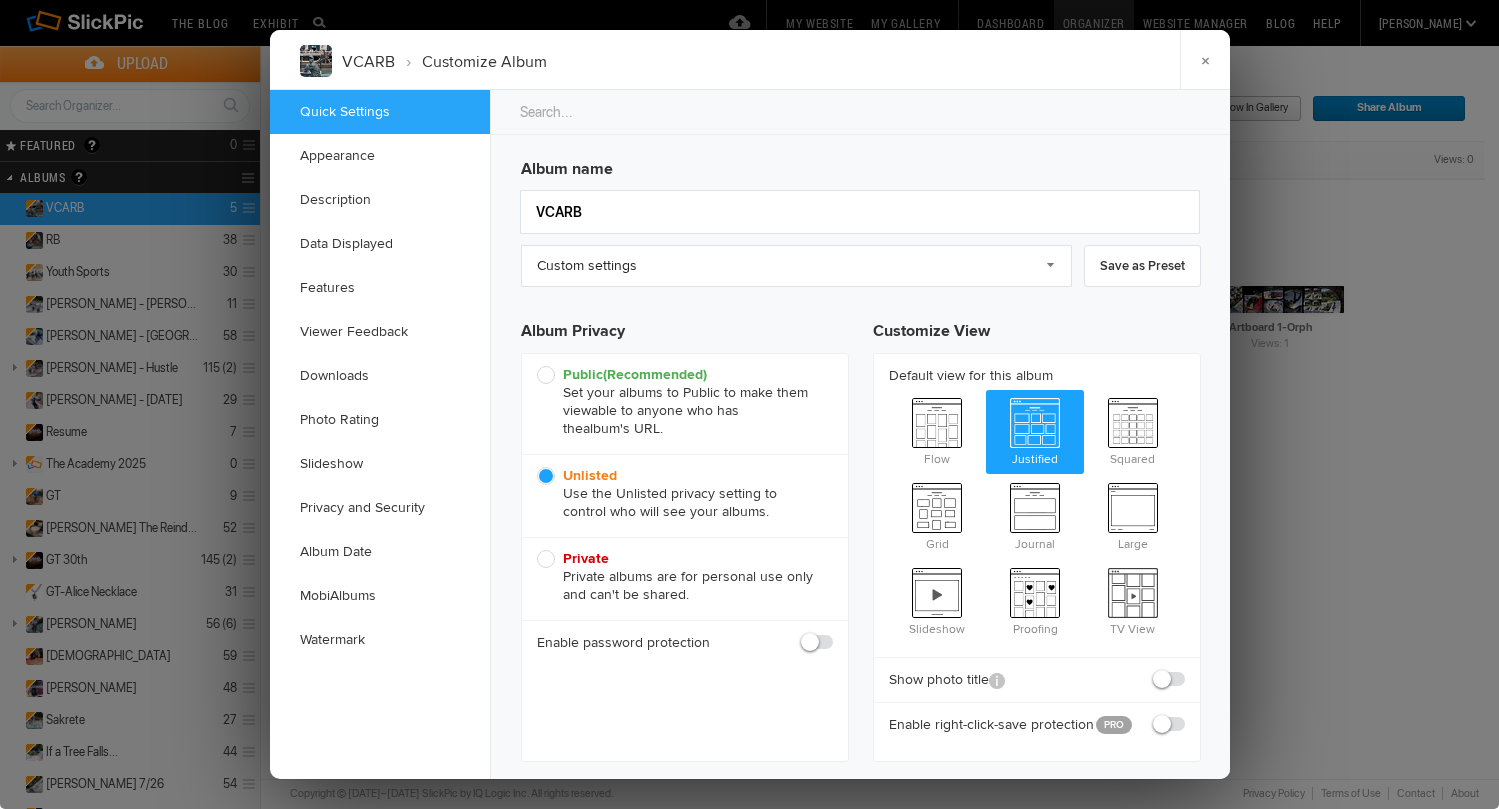 radio on "true" 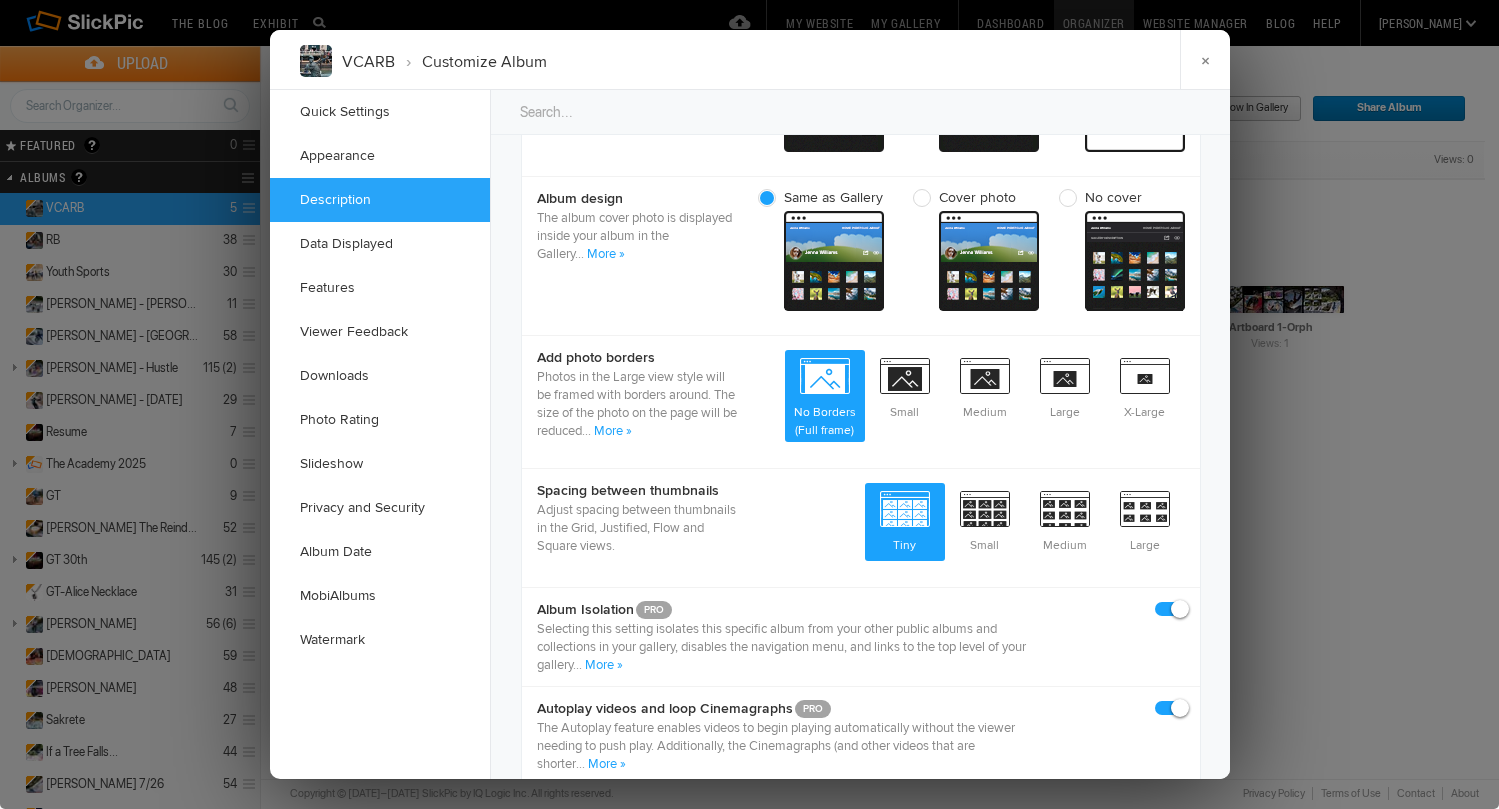 scroll, scrollTop: 822, scrollLeft: 0, axis: vertical 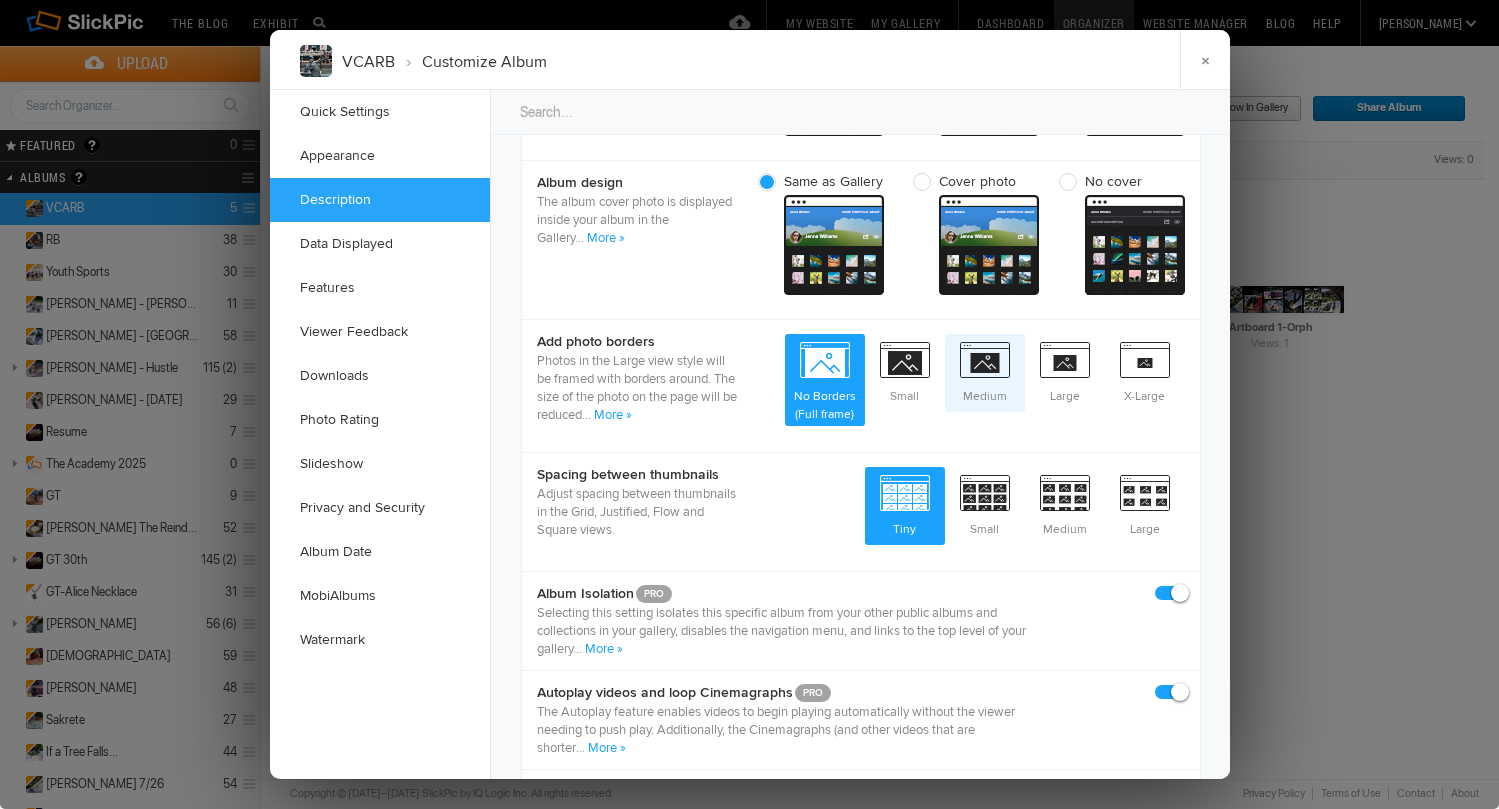 click on "Medium" 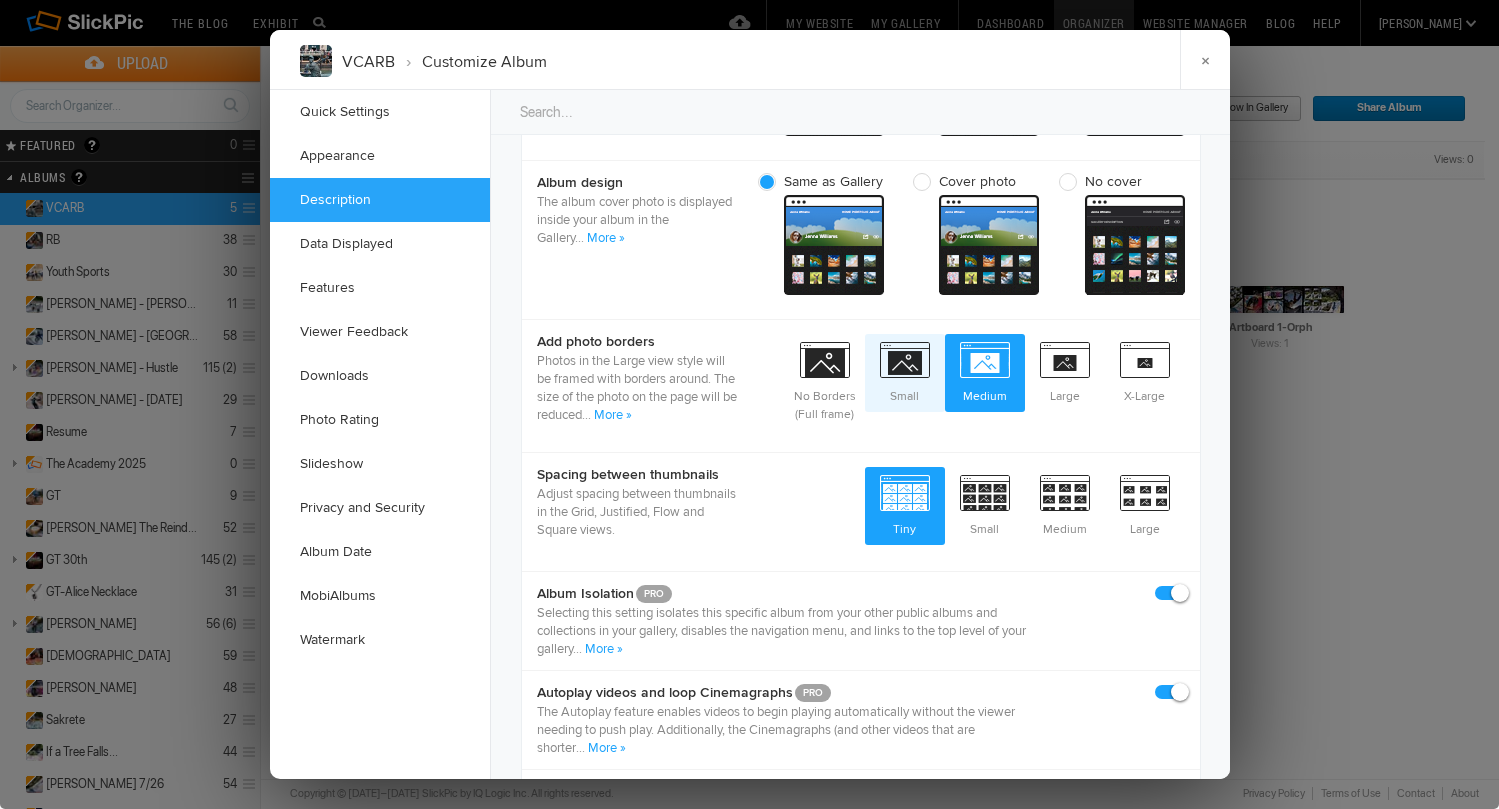 click on "Small" 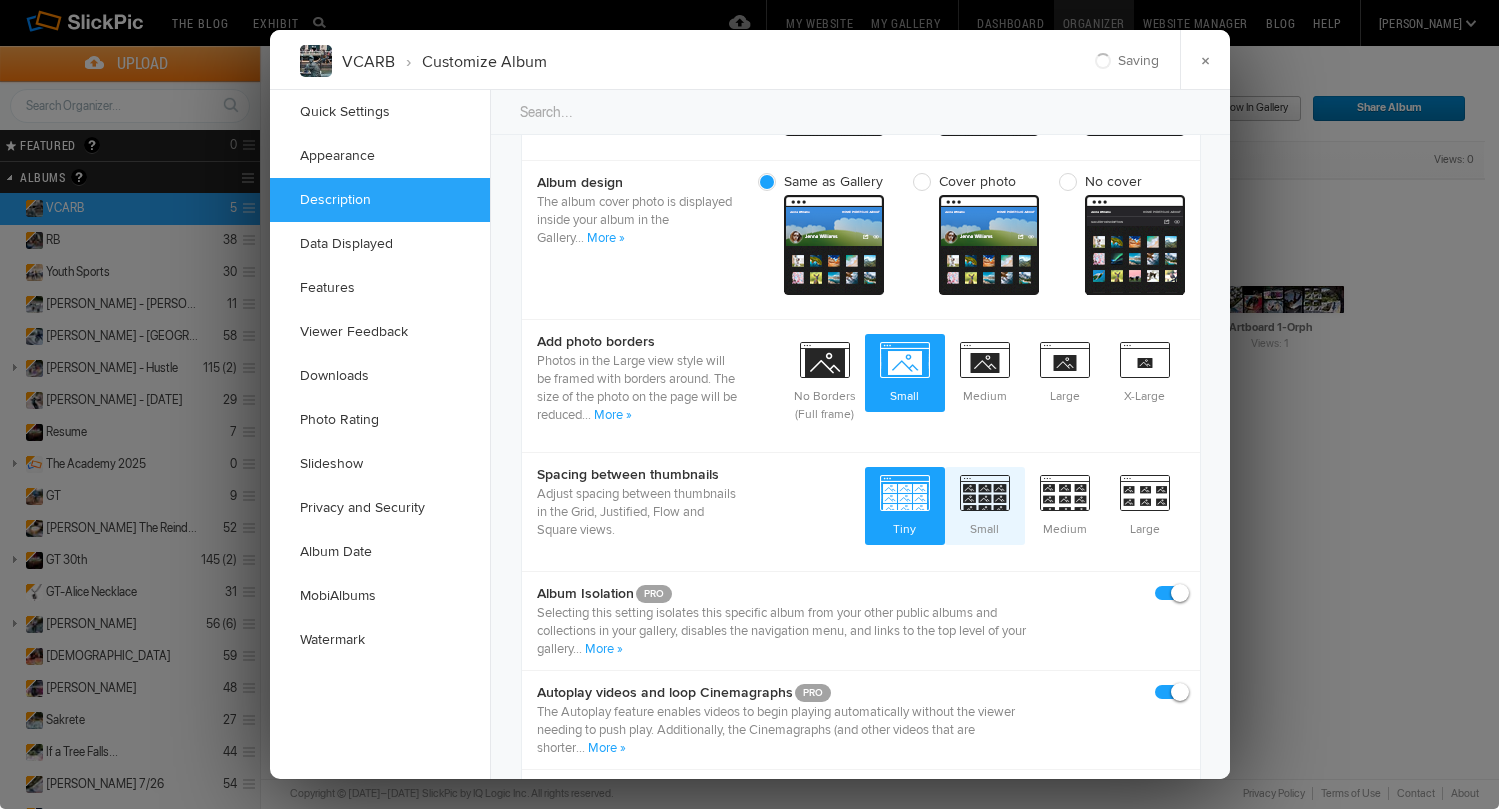 click on "Small" 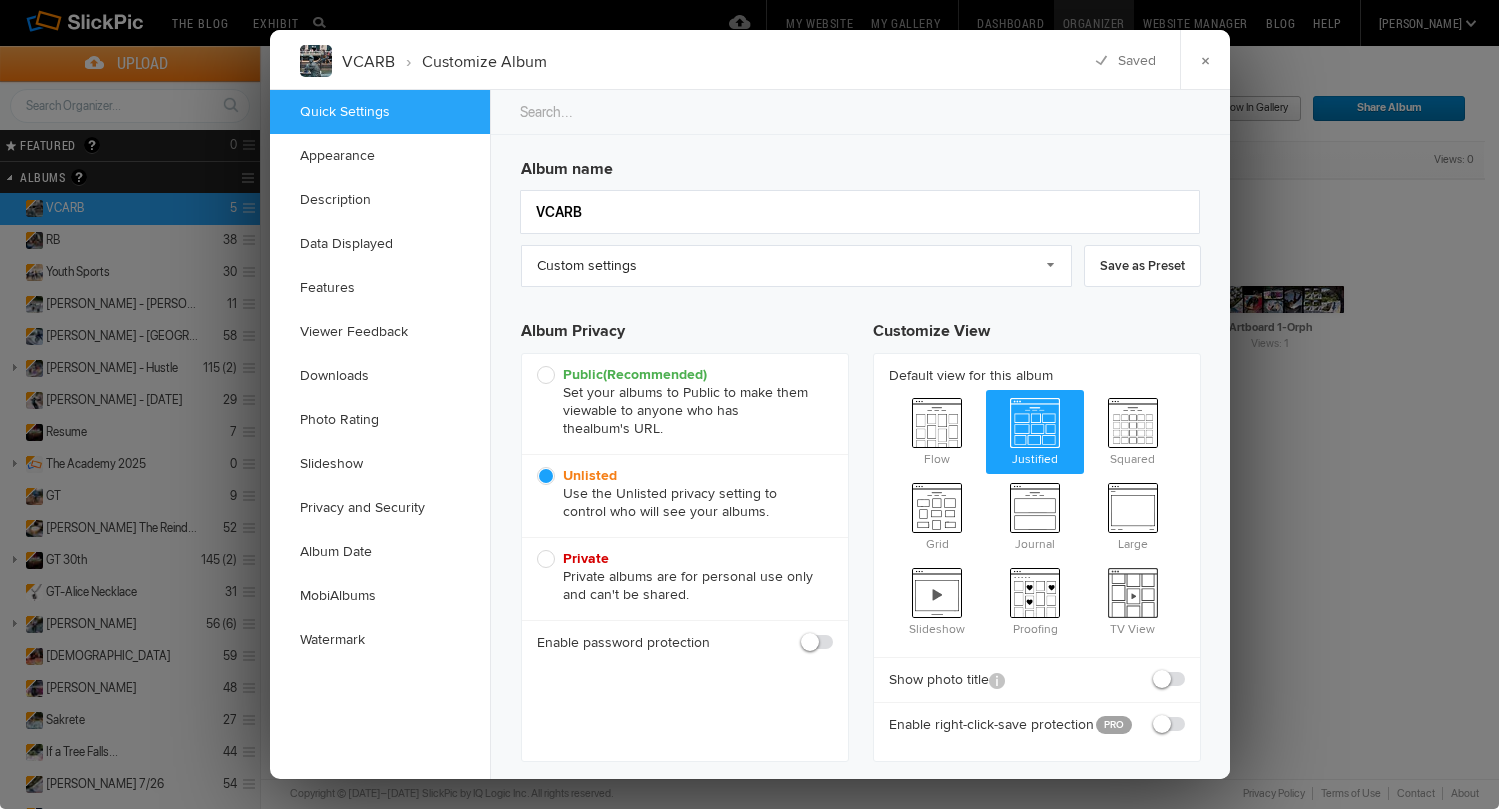 scroll, scrollTop: 0, scrollLeft: 0, axis: both 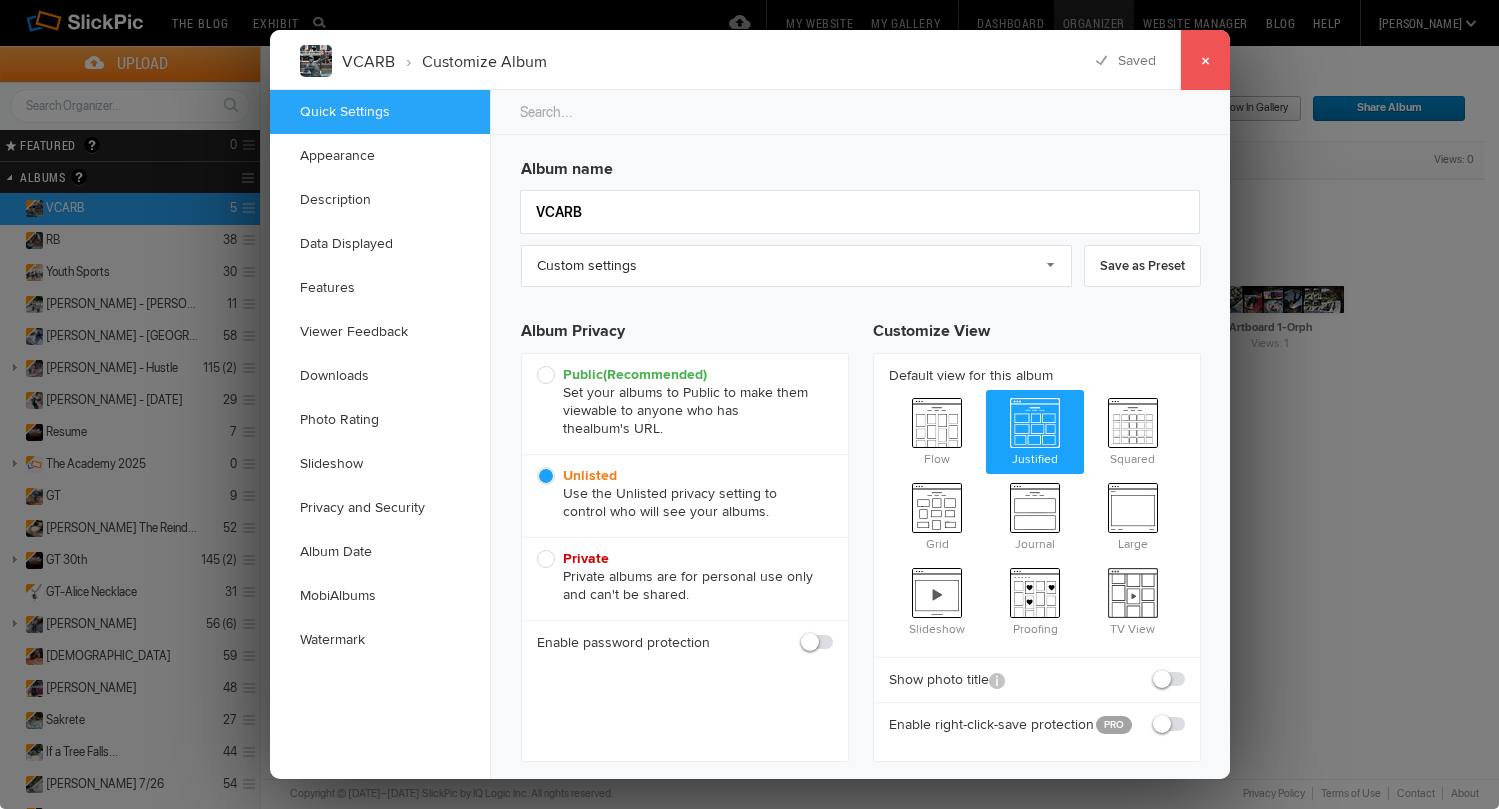 click on "×" 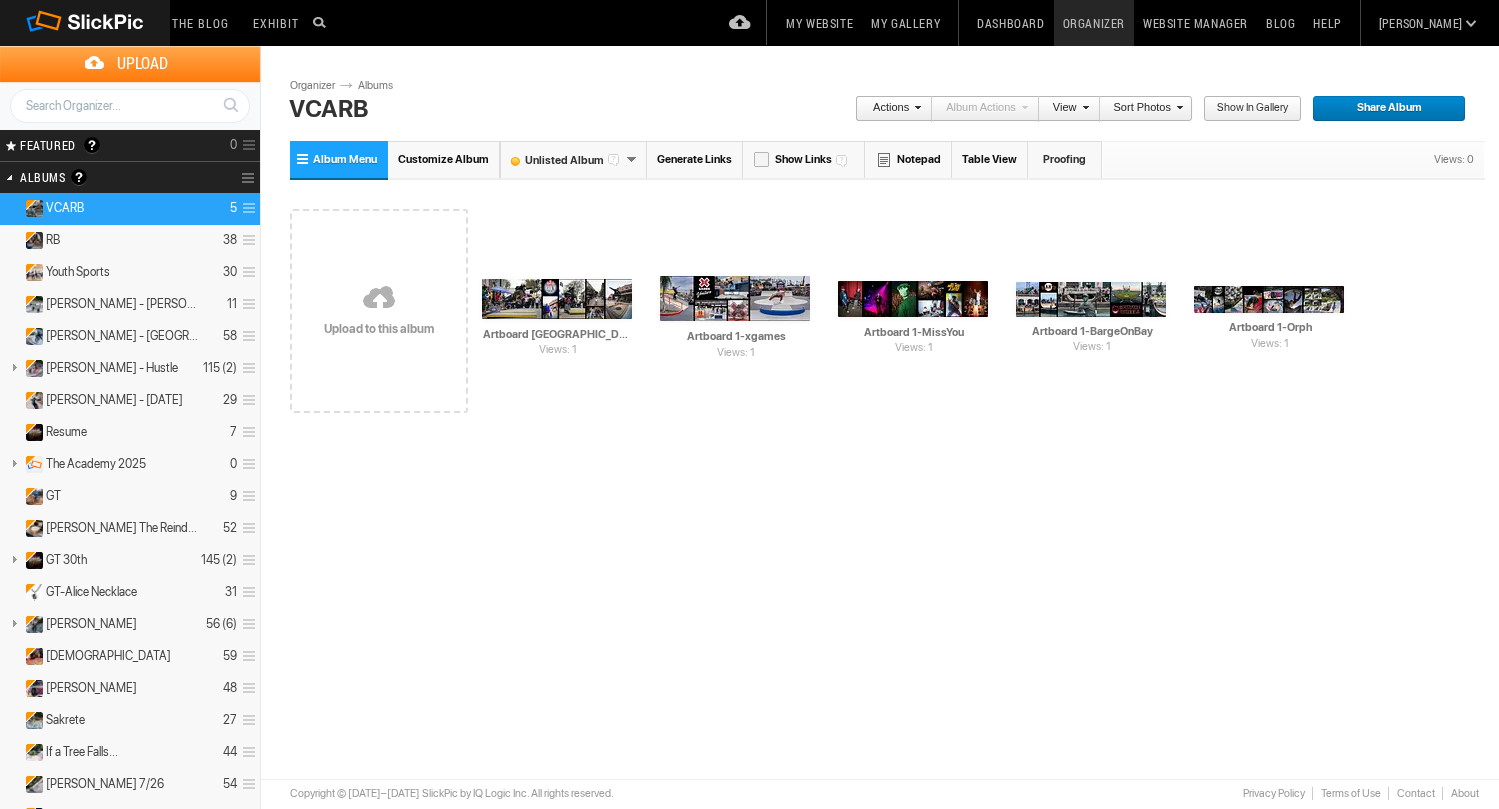 click on "Show in Gallery" at bounding box center [1245, 109] 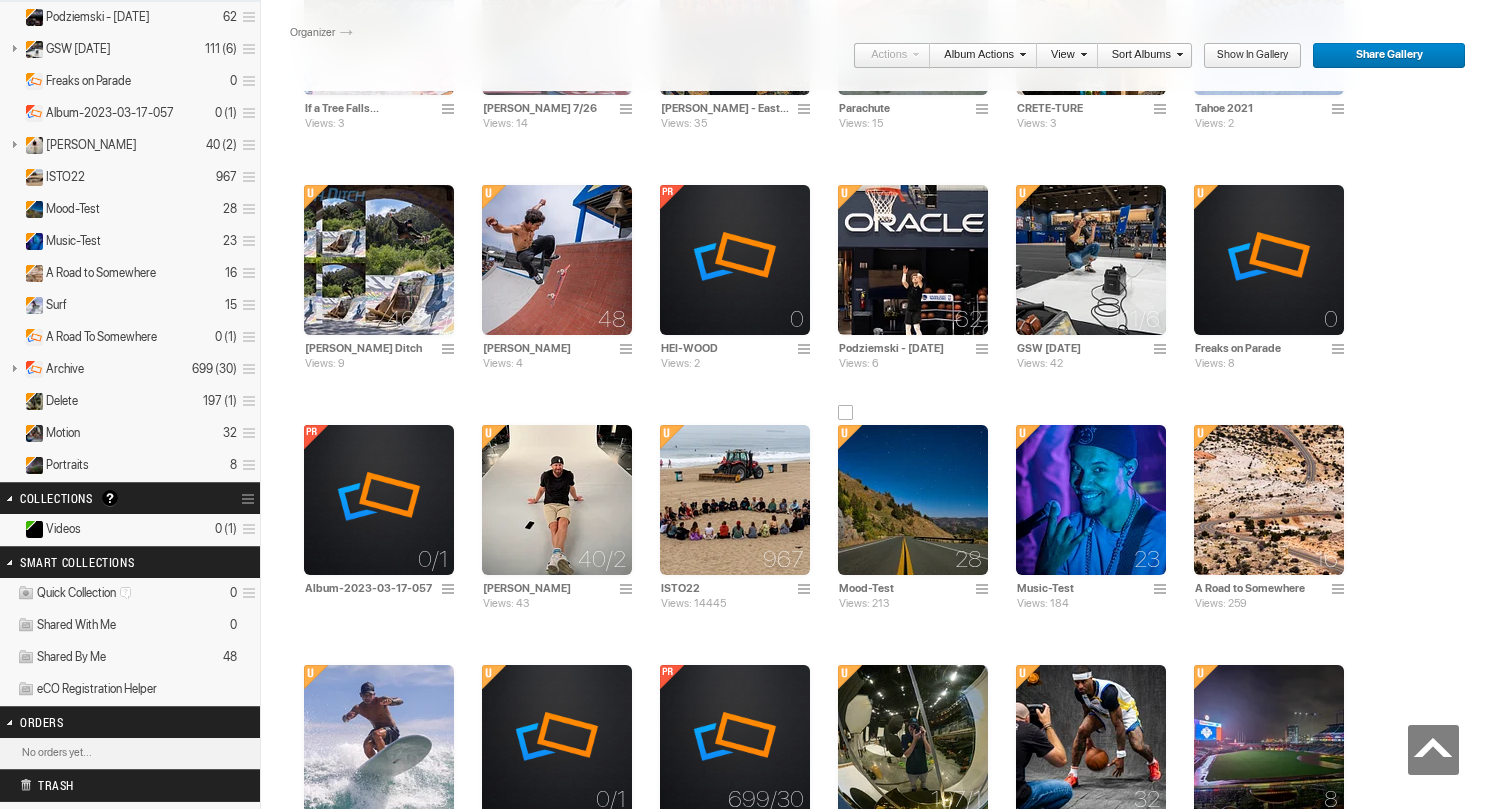 scroll, scrollTop: 1025, scrollLeft: 0, axis: vertical 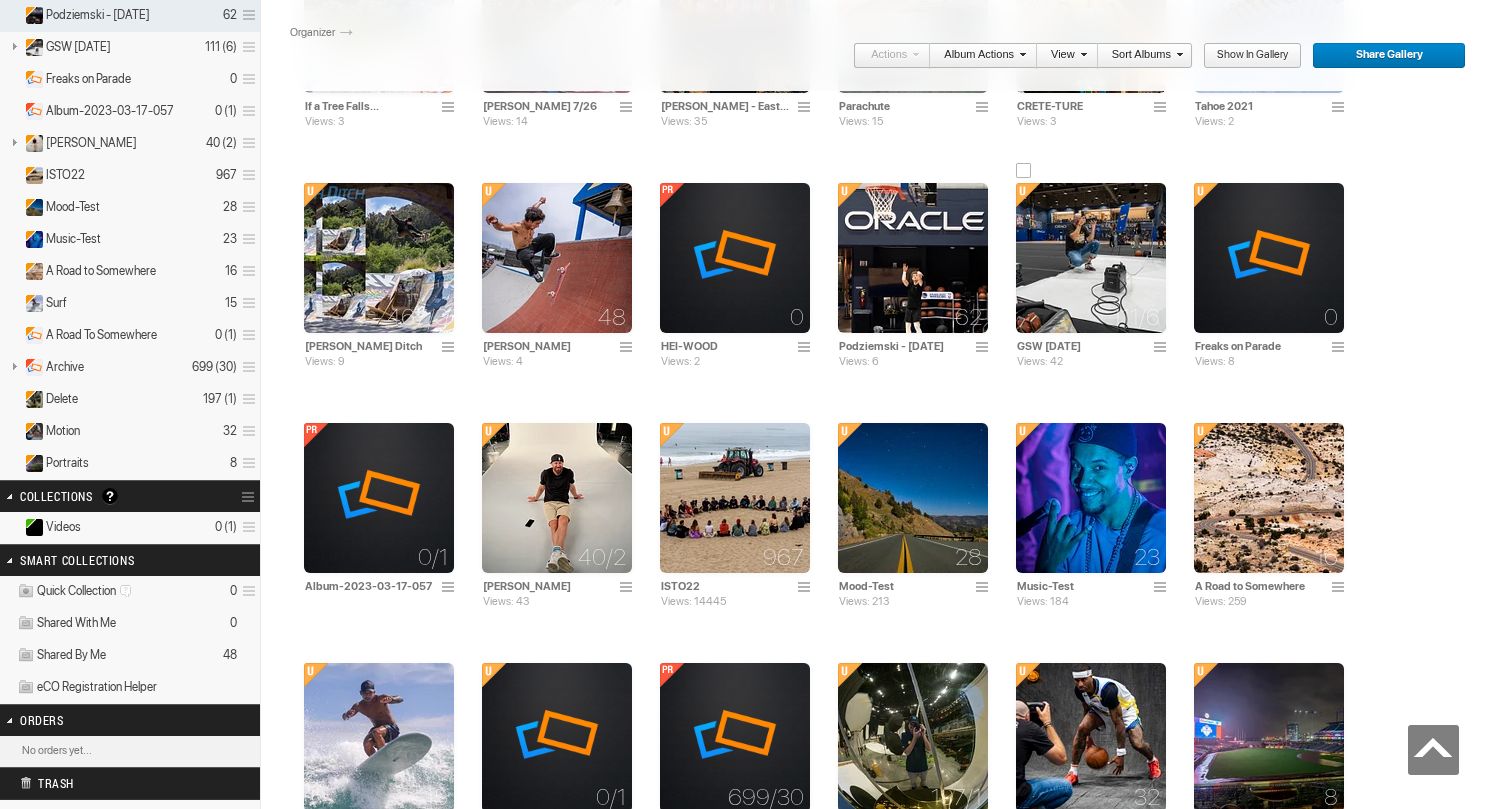 click at bounding box center (1091, 258) 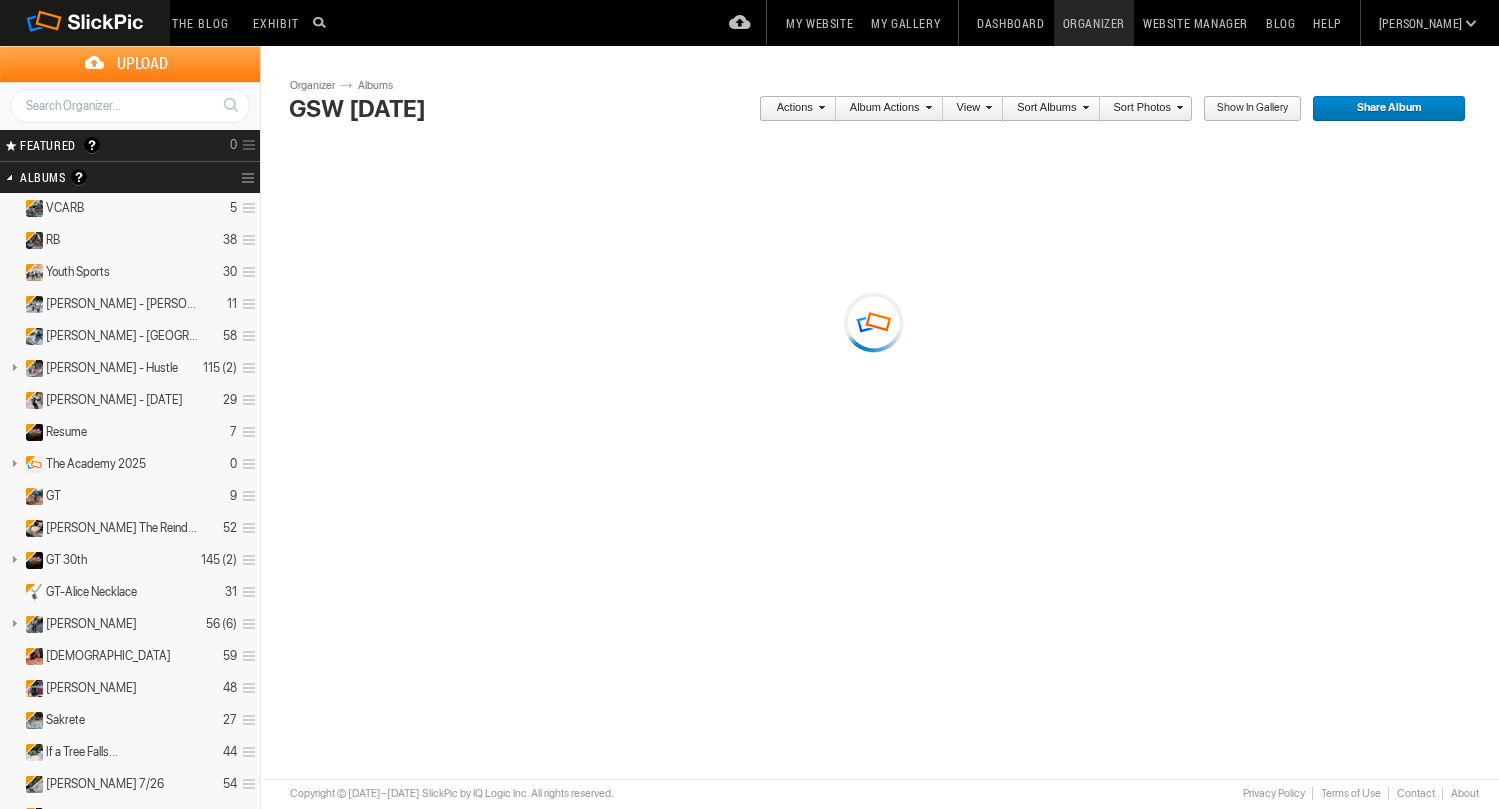 scroll, scrollTop: 0, scrollLeft: 0, axis: both 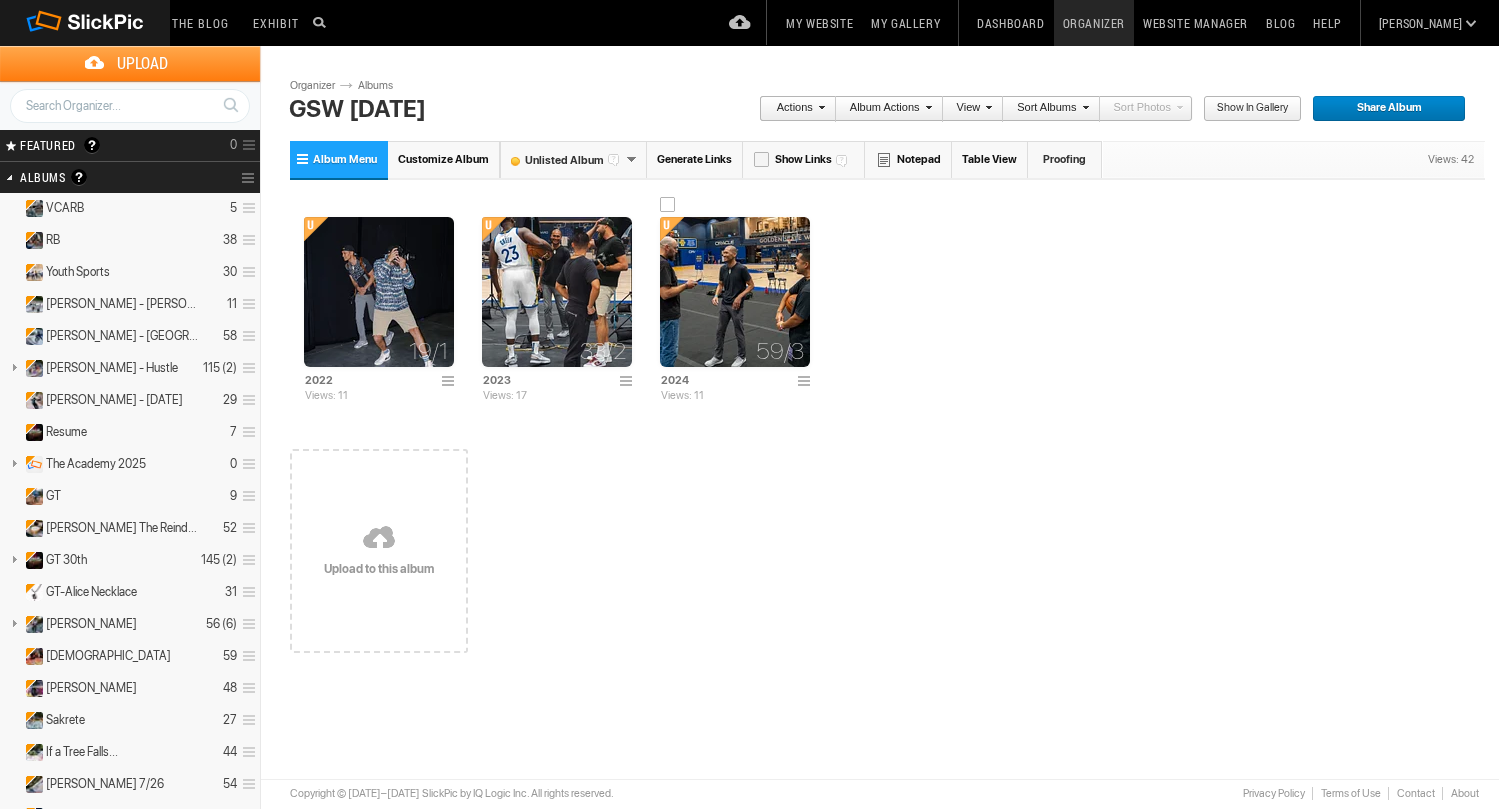 click at bounding box center (735, 292) 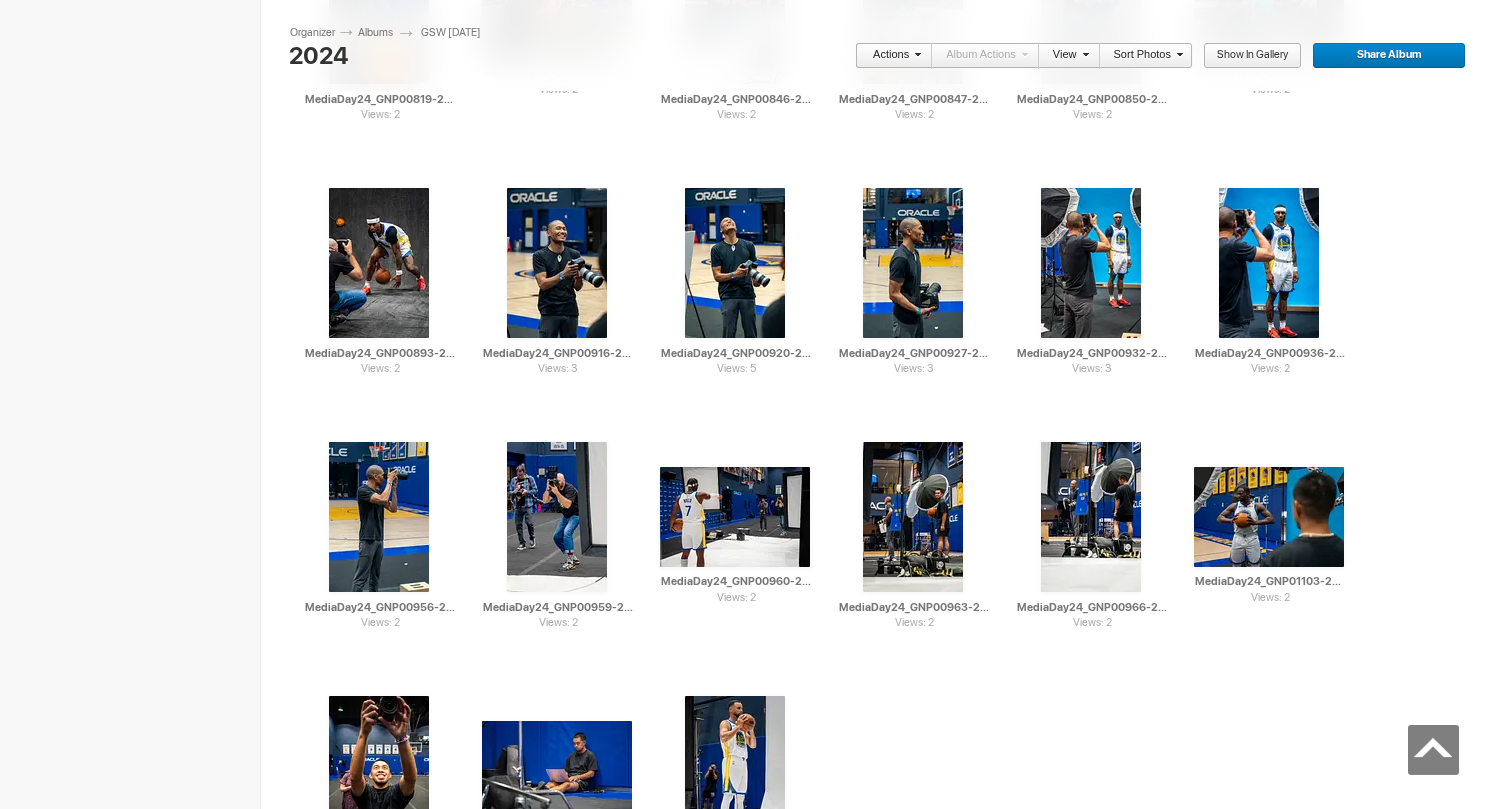 scroll, scrollTop: 2258, scrollLeft: 0, axis: vertical 